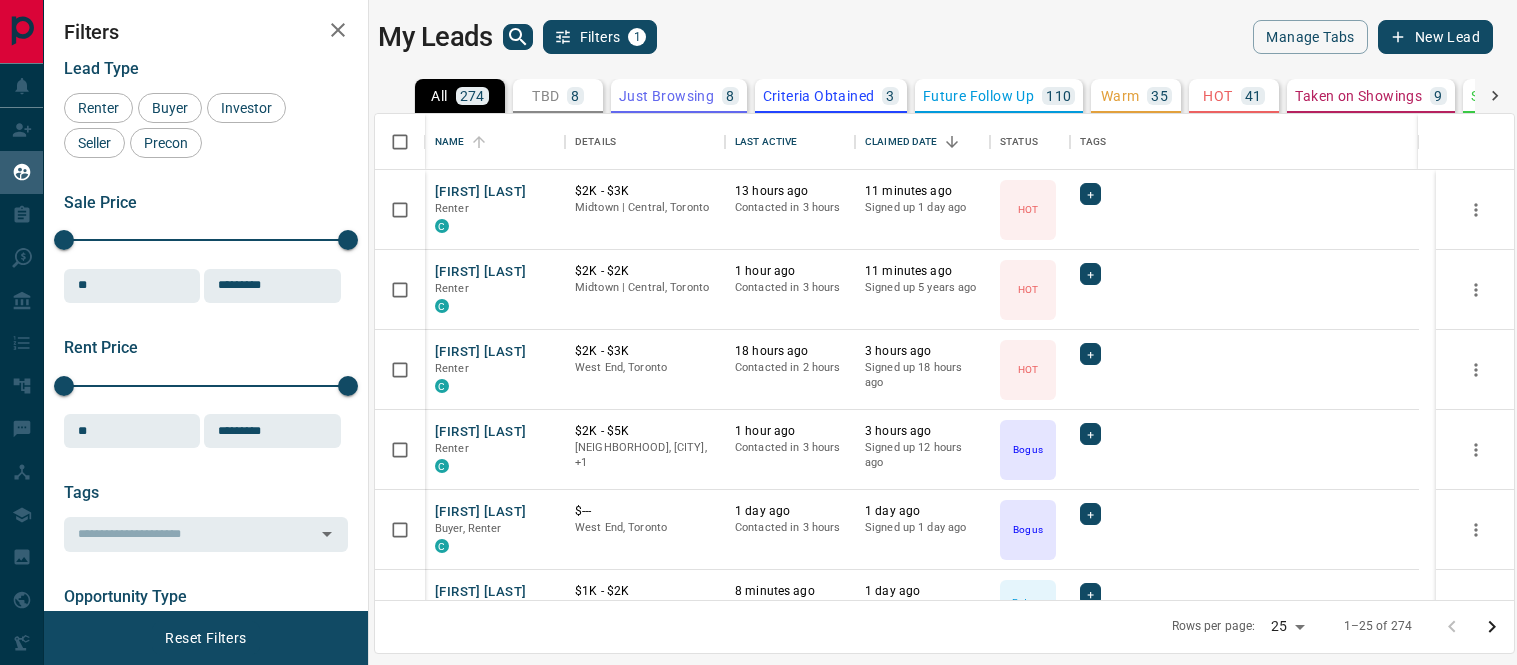 scroll, scrollTop: 0, scrollLeft: 0, axis: both 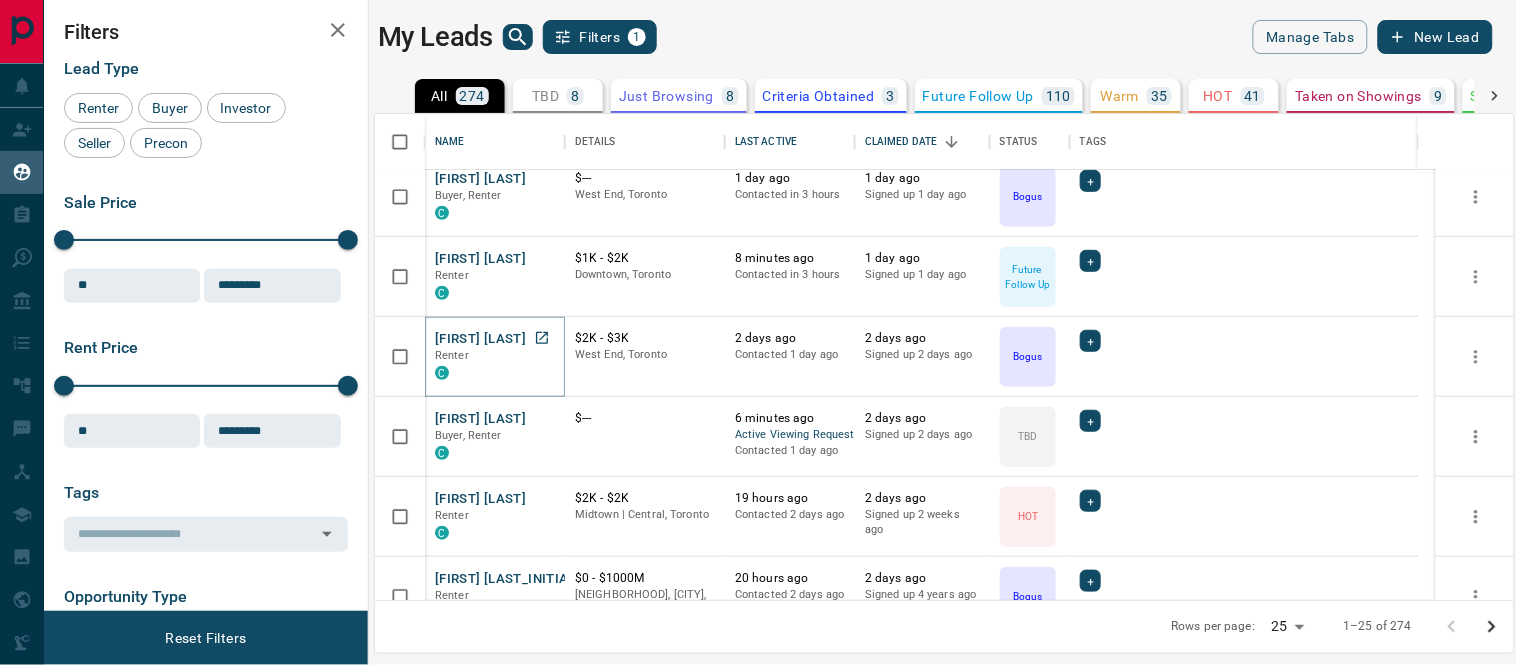 click on "[FIRST] [LAST]" at bounding box center [480, 339] 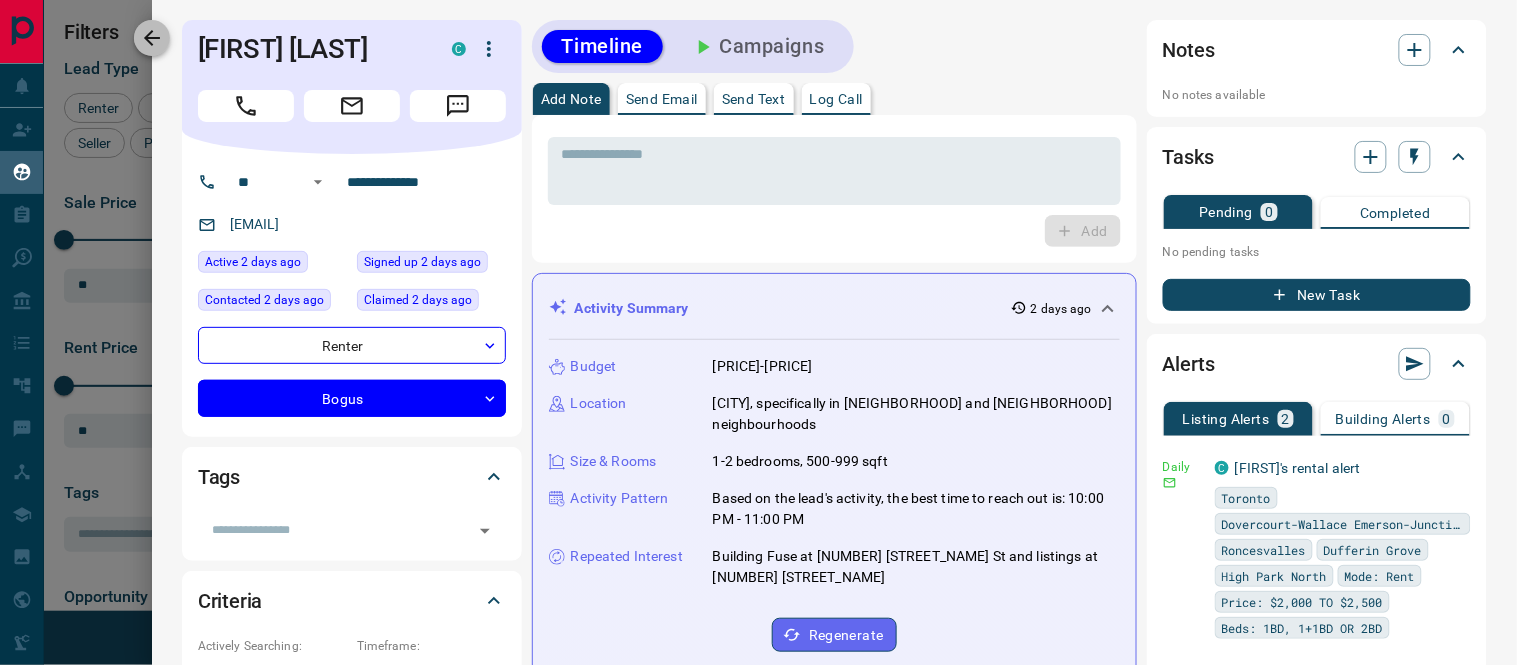 click 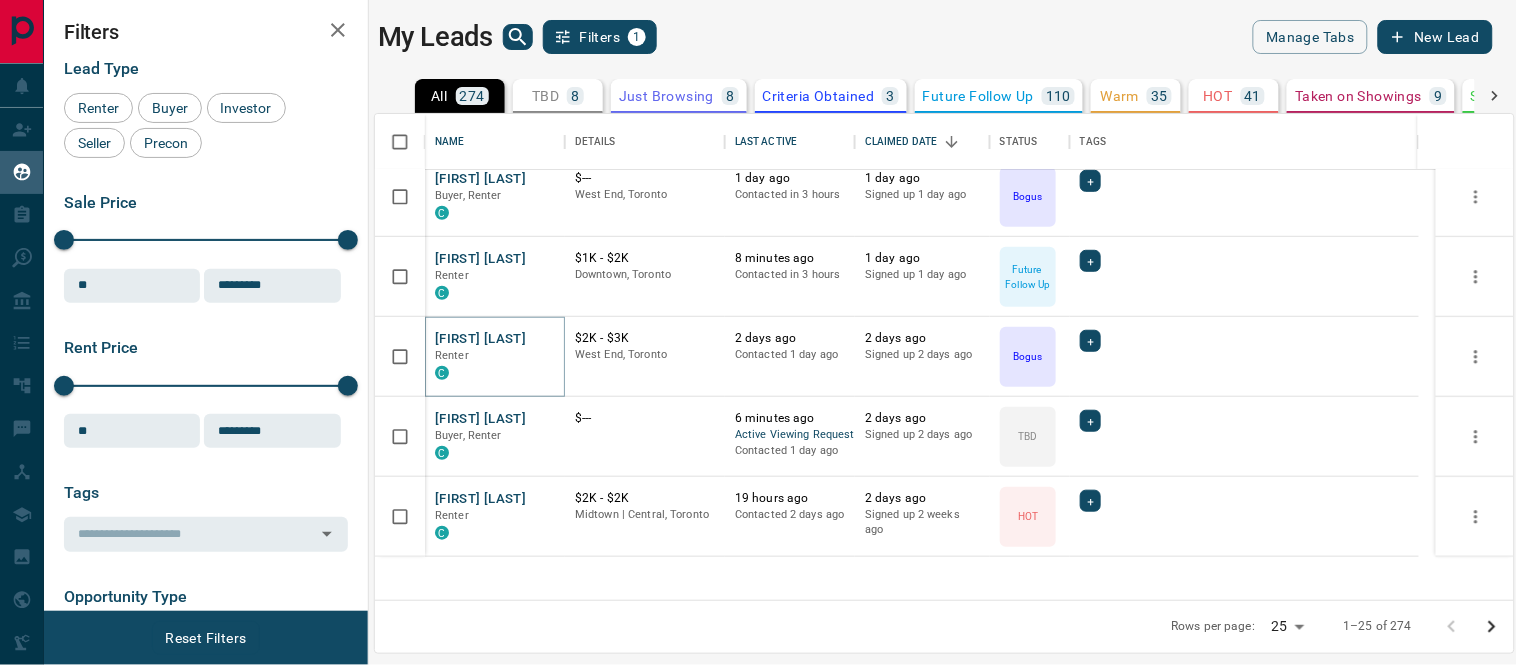 scroll, scrollTop: 0, scrollLeft: 0, axis: both 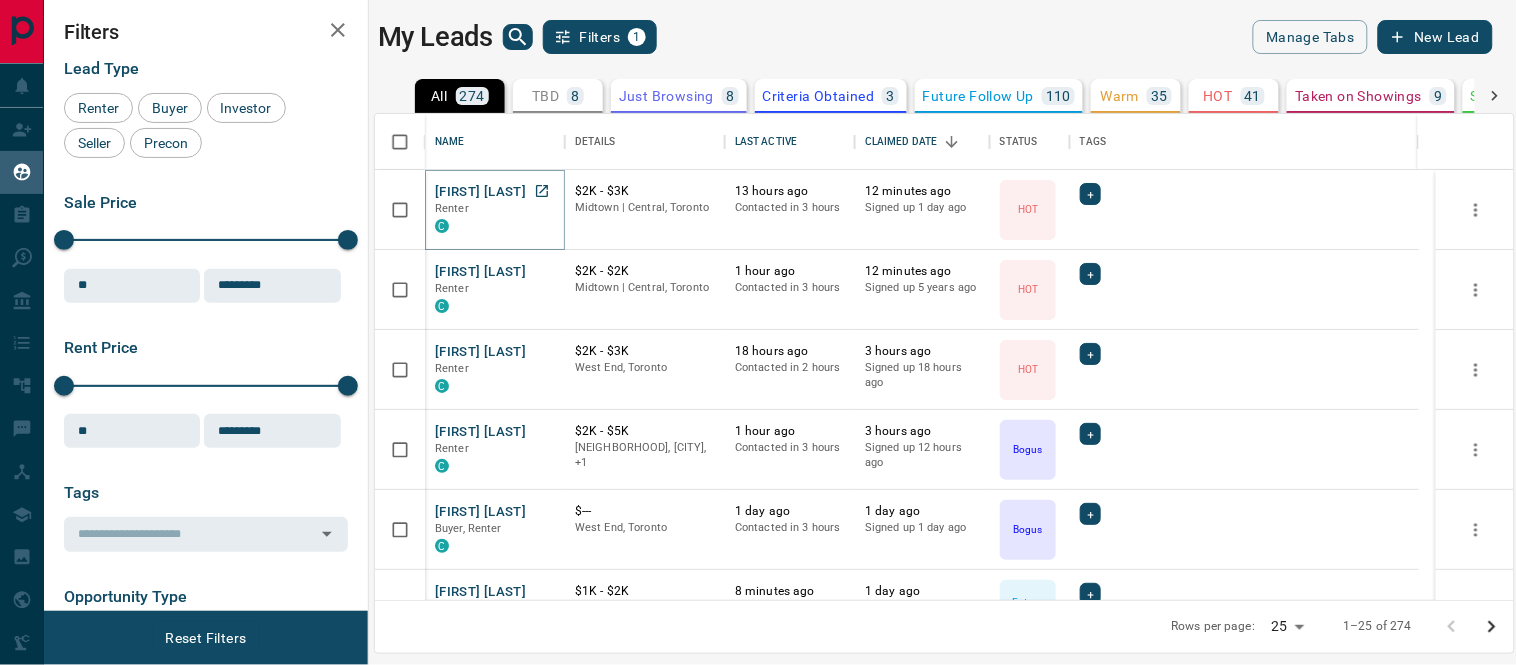 click on "[FIRST] [LAST]" at bounding box center (480, 192) 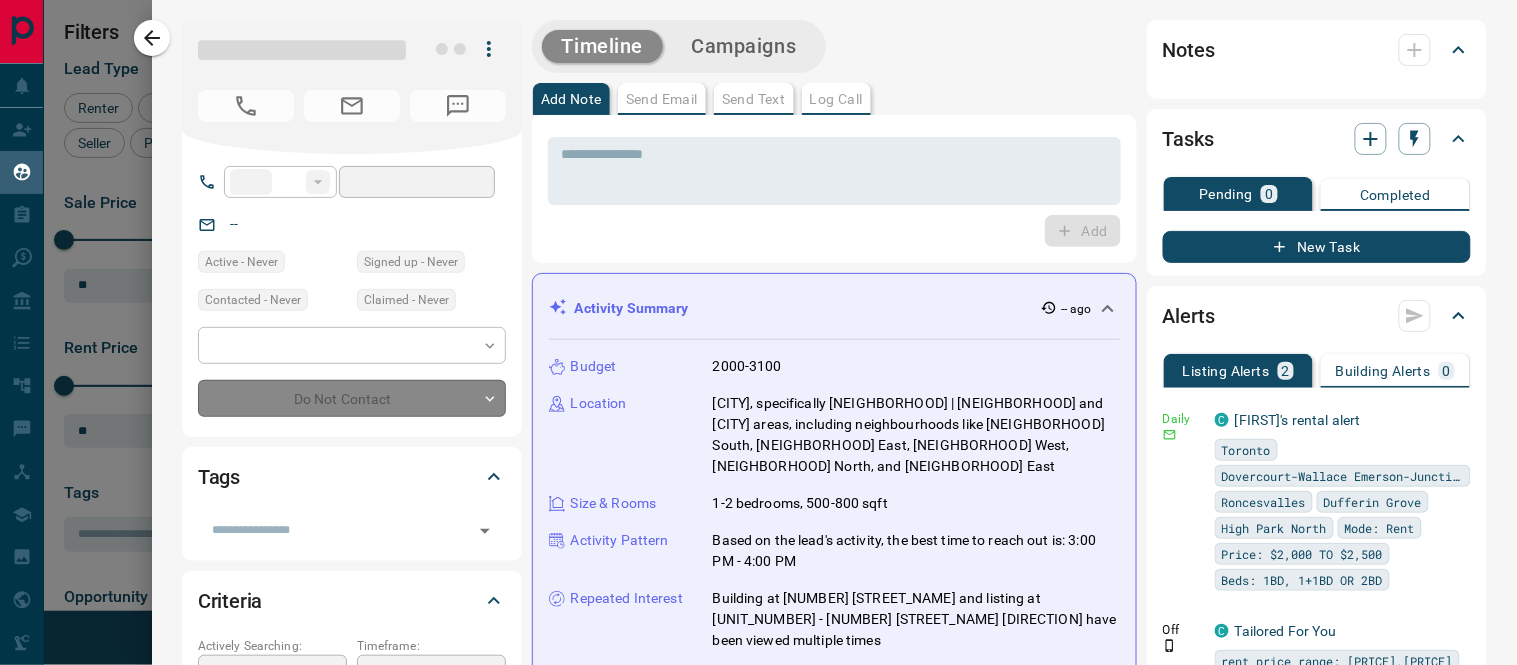 type on "**" 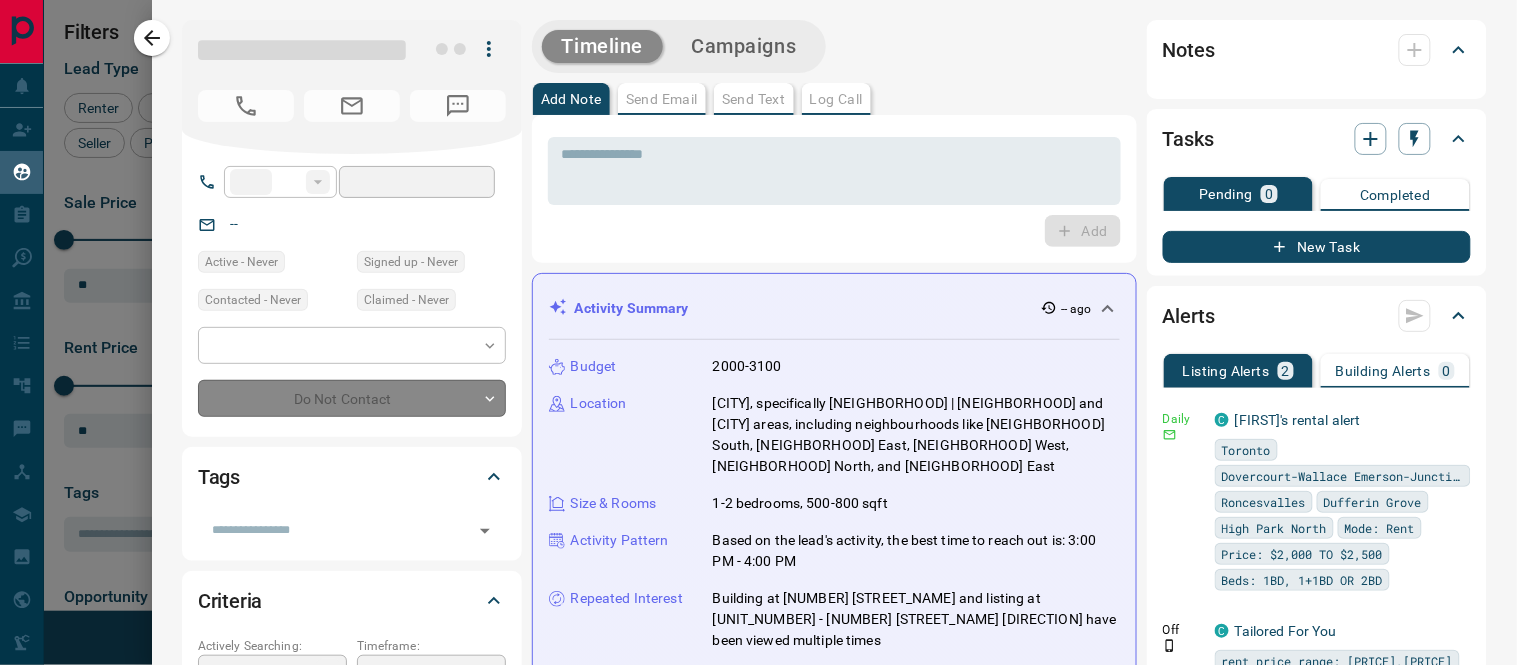 type on "**********" 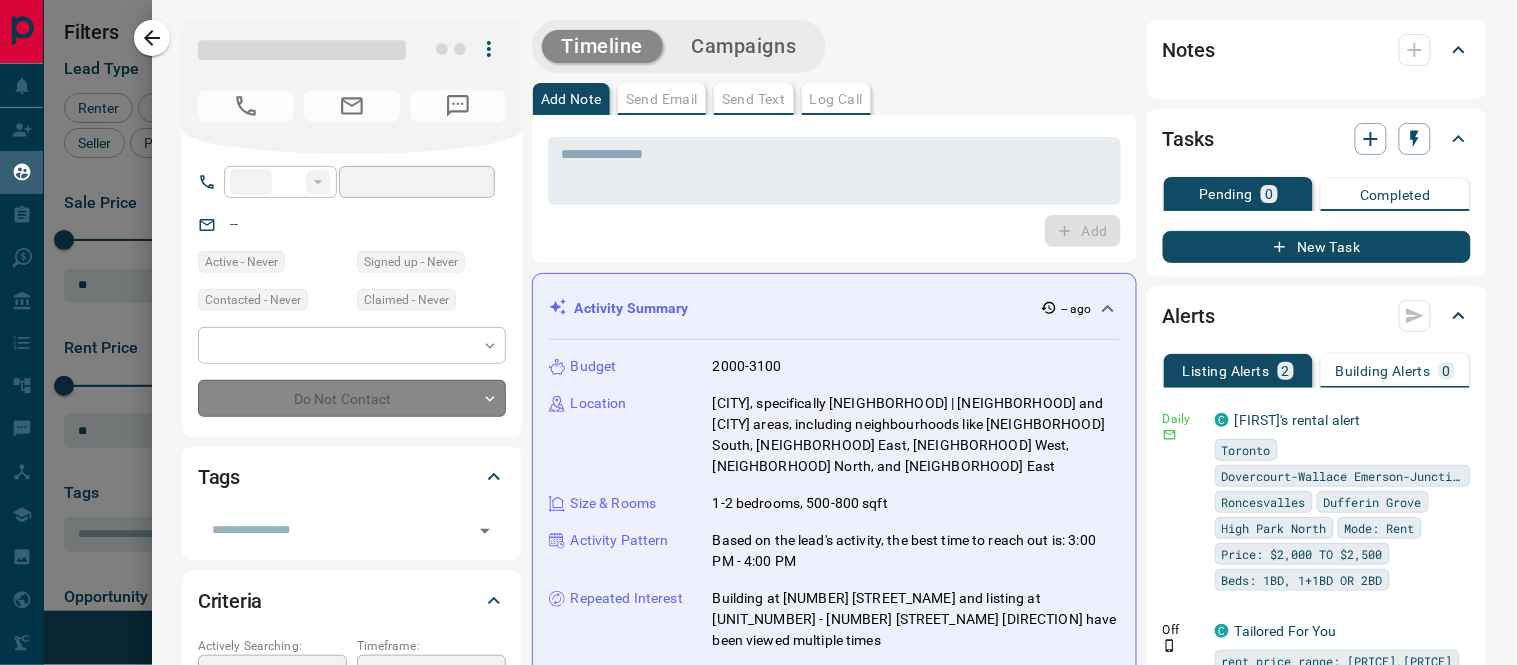 type on "**********" 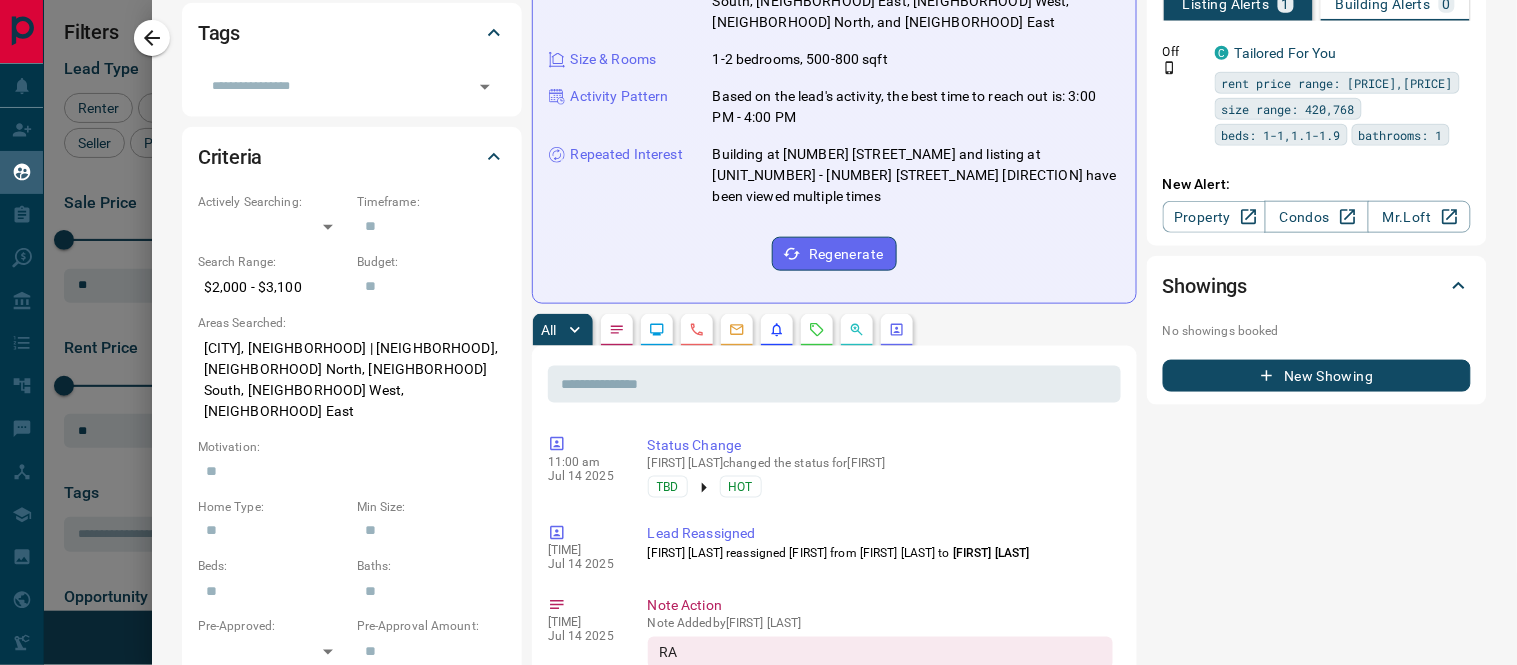 scroll, scrollTop: 666, scrollLeft: 0, axis: vertical 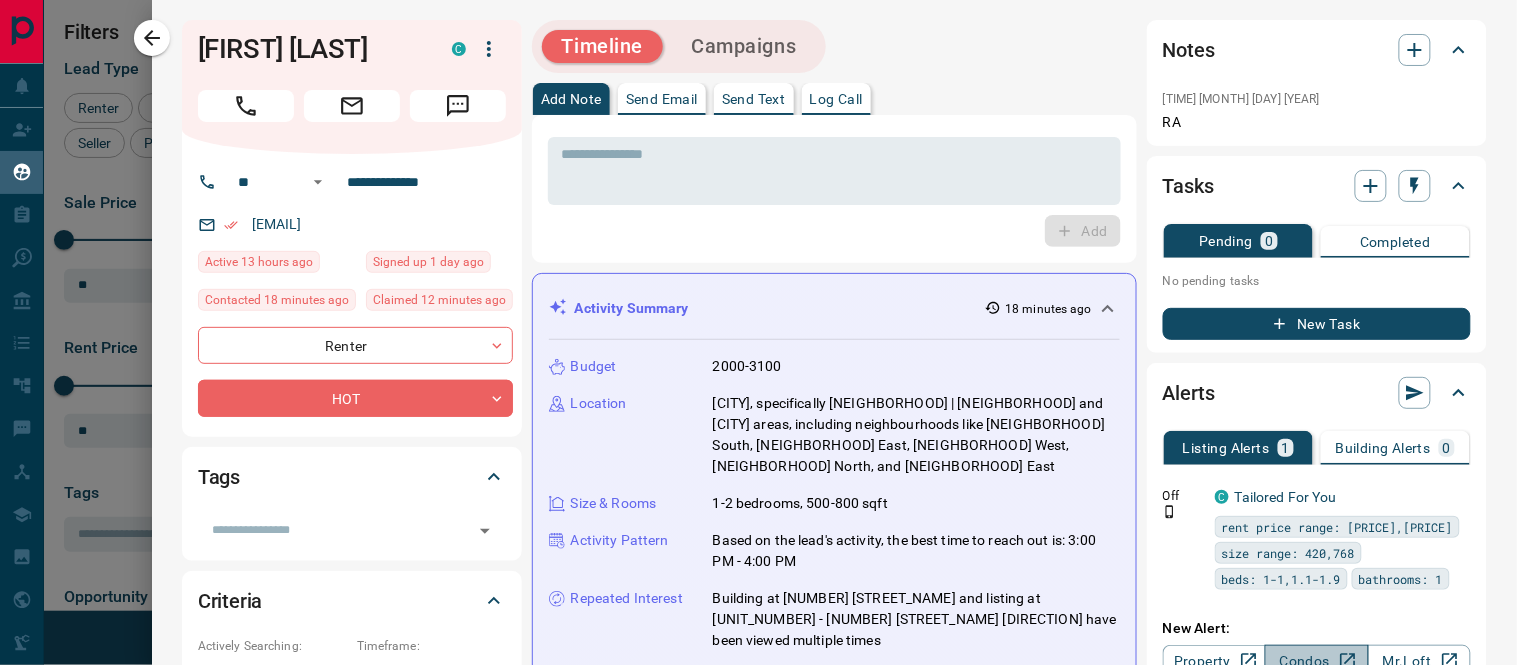 click on "Condos" at bounding box center (1316, 661) 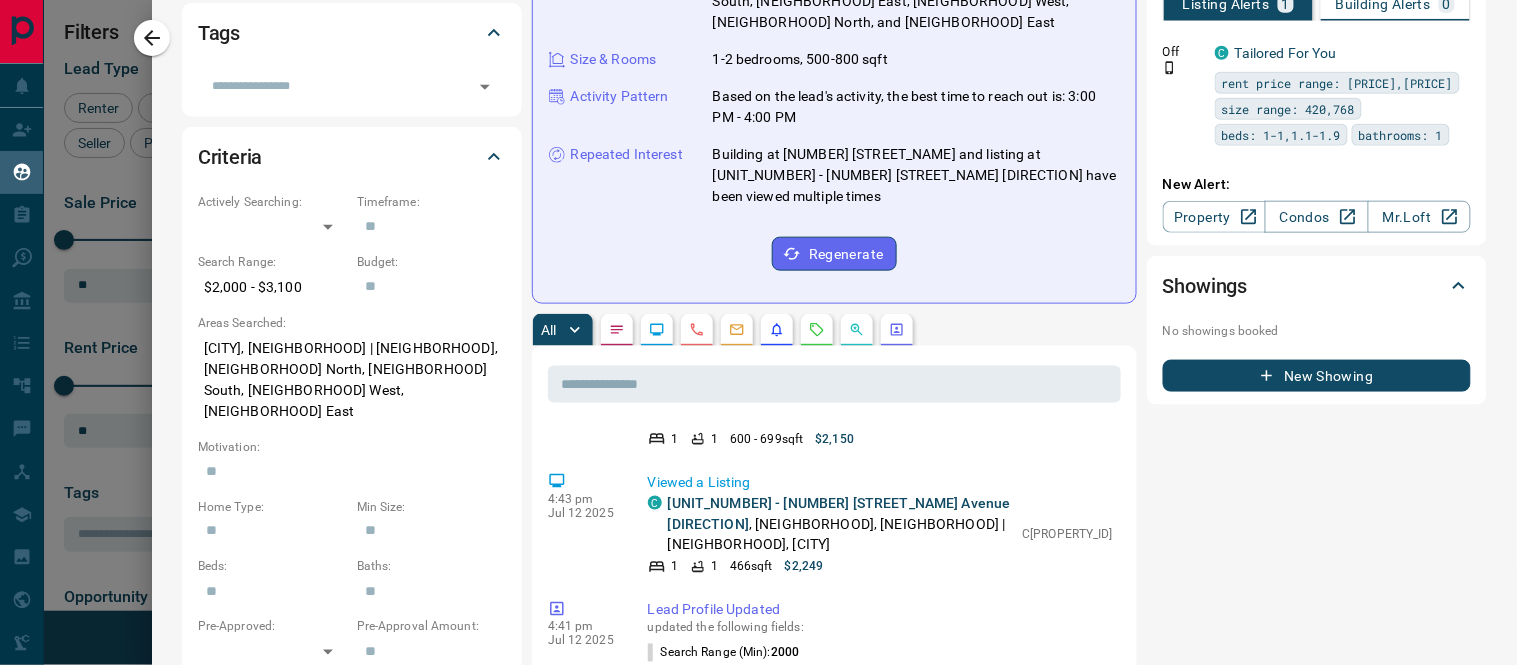 scroll, scrollTop: 0, scrollLeft: 0, axis: both 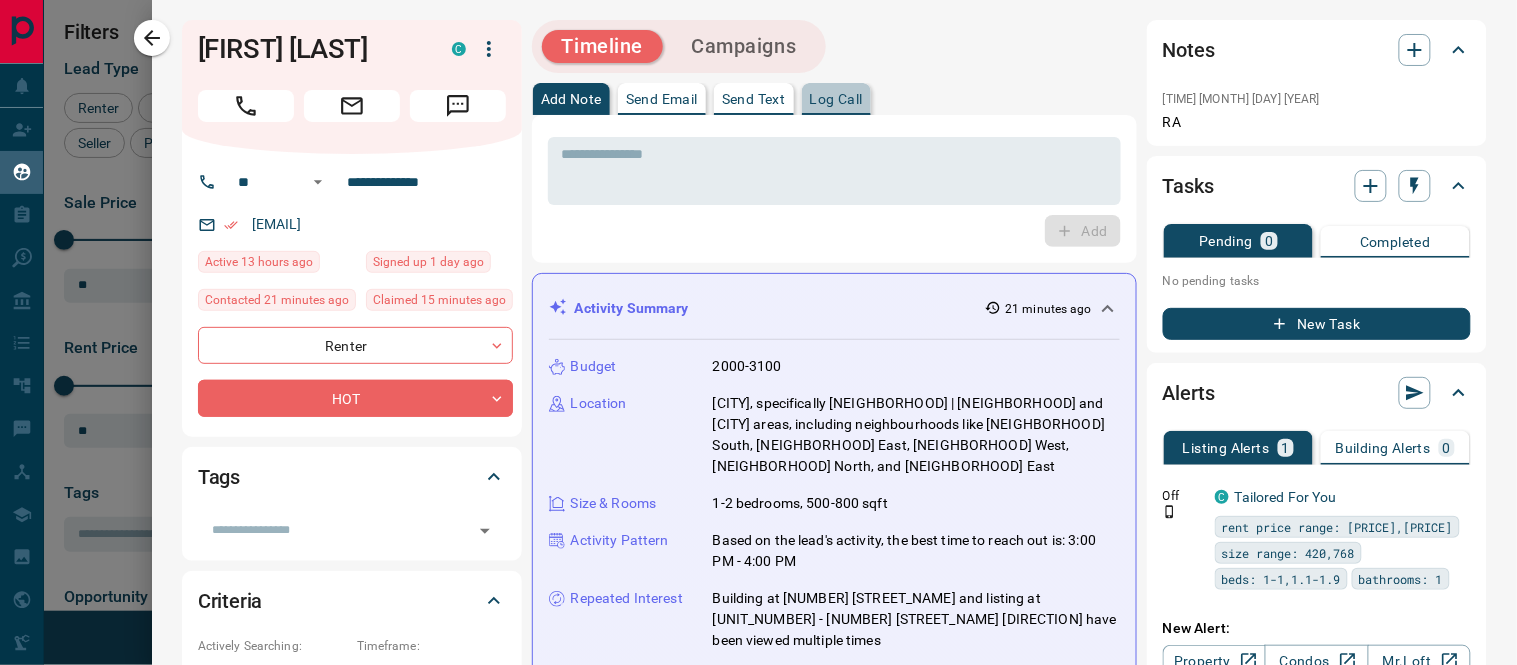 click on "Log Call" at bounding box center (836, 99) 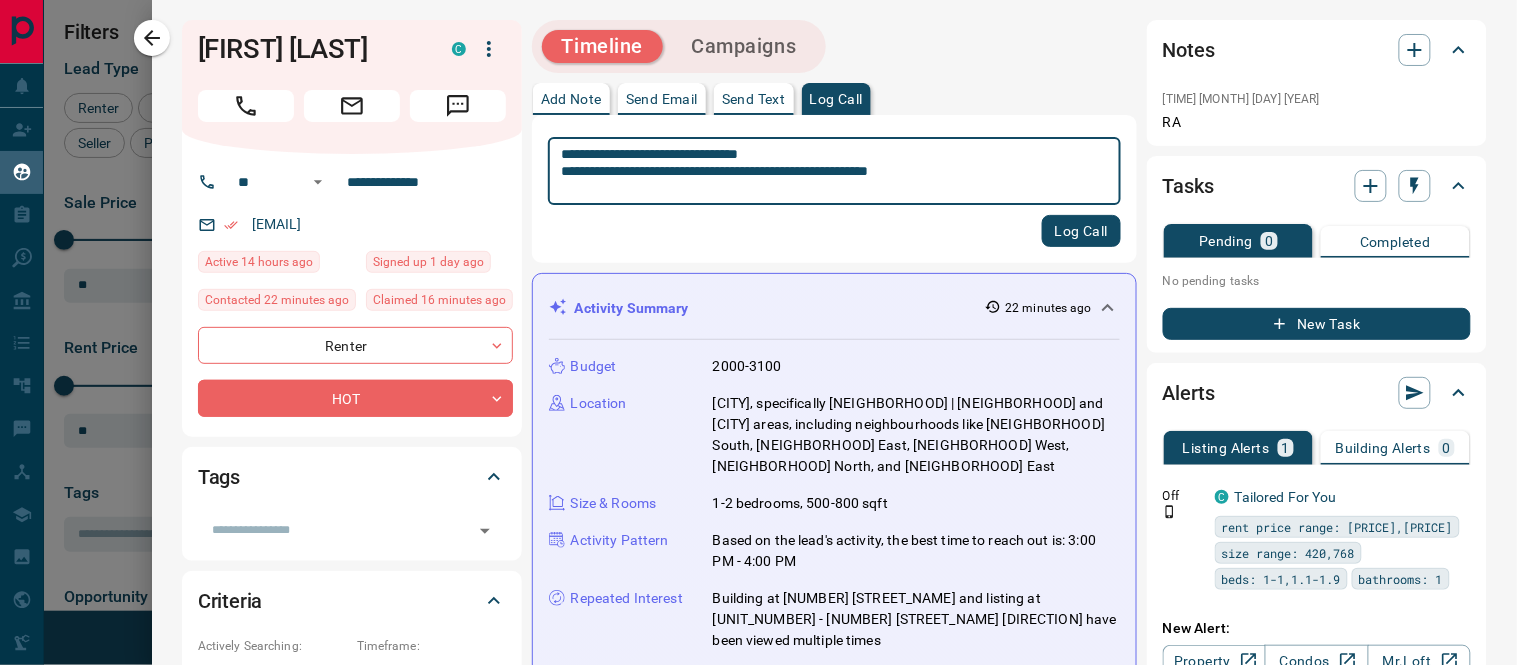 type on "**********" 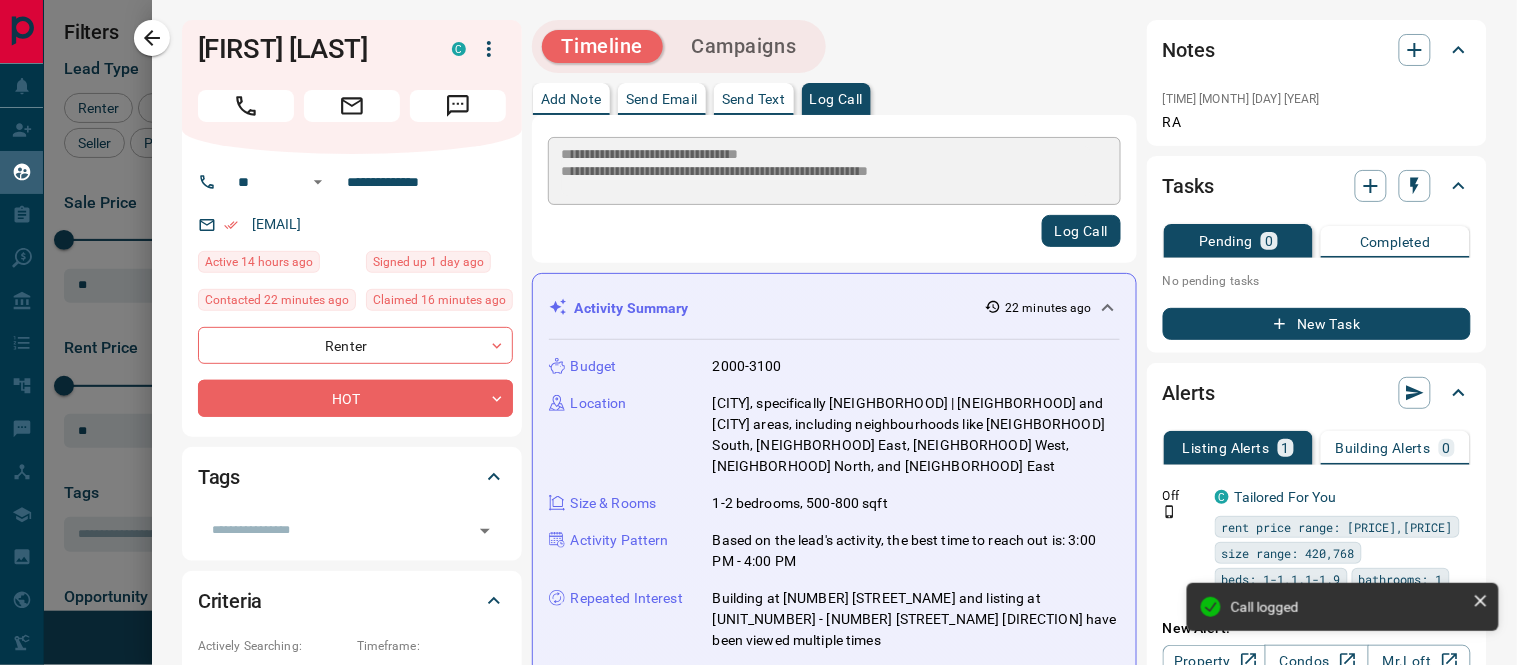 type 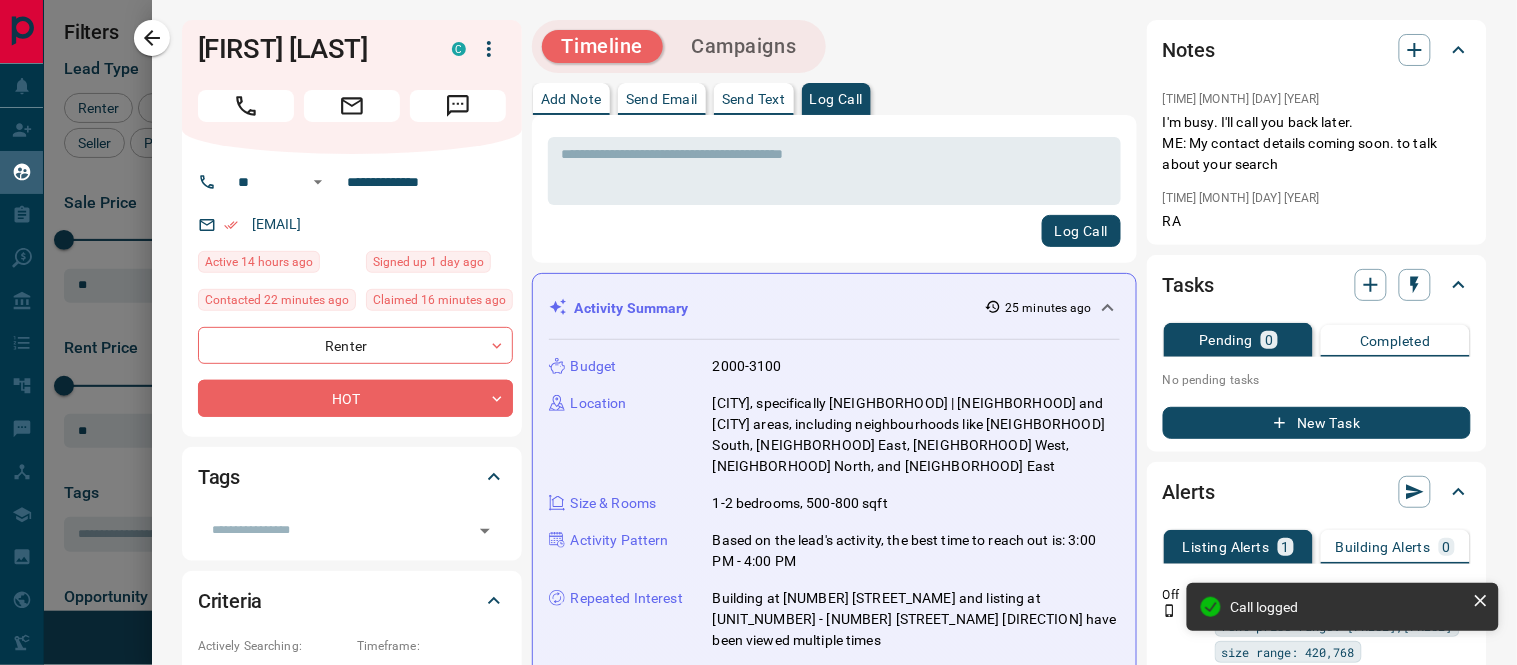 scroll, scrollTop: 1267, scrollLeft: 0, axis: vertical 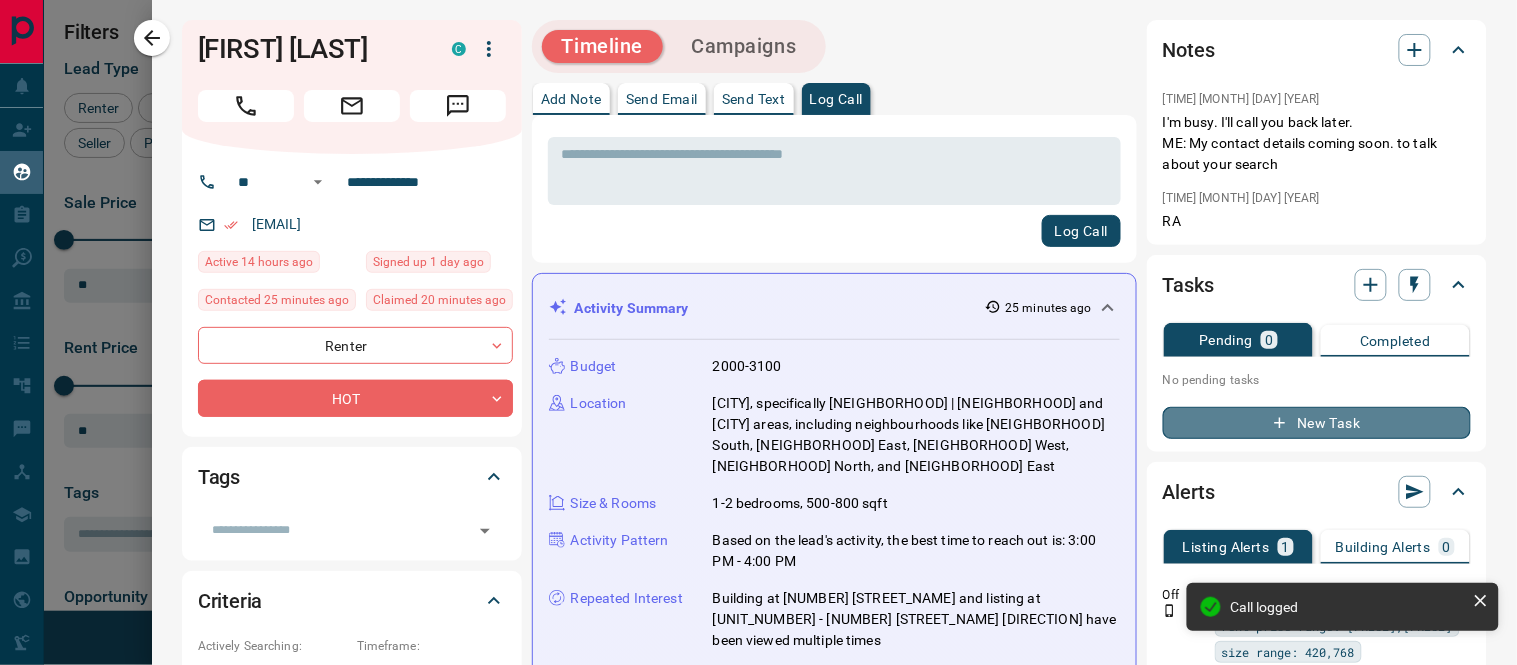 click on "New Task" at bounding box center [1317, 423] 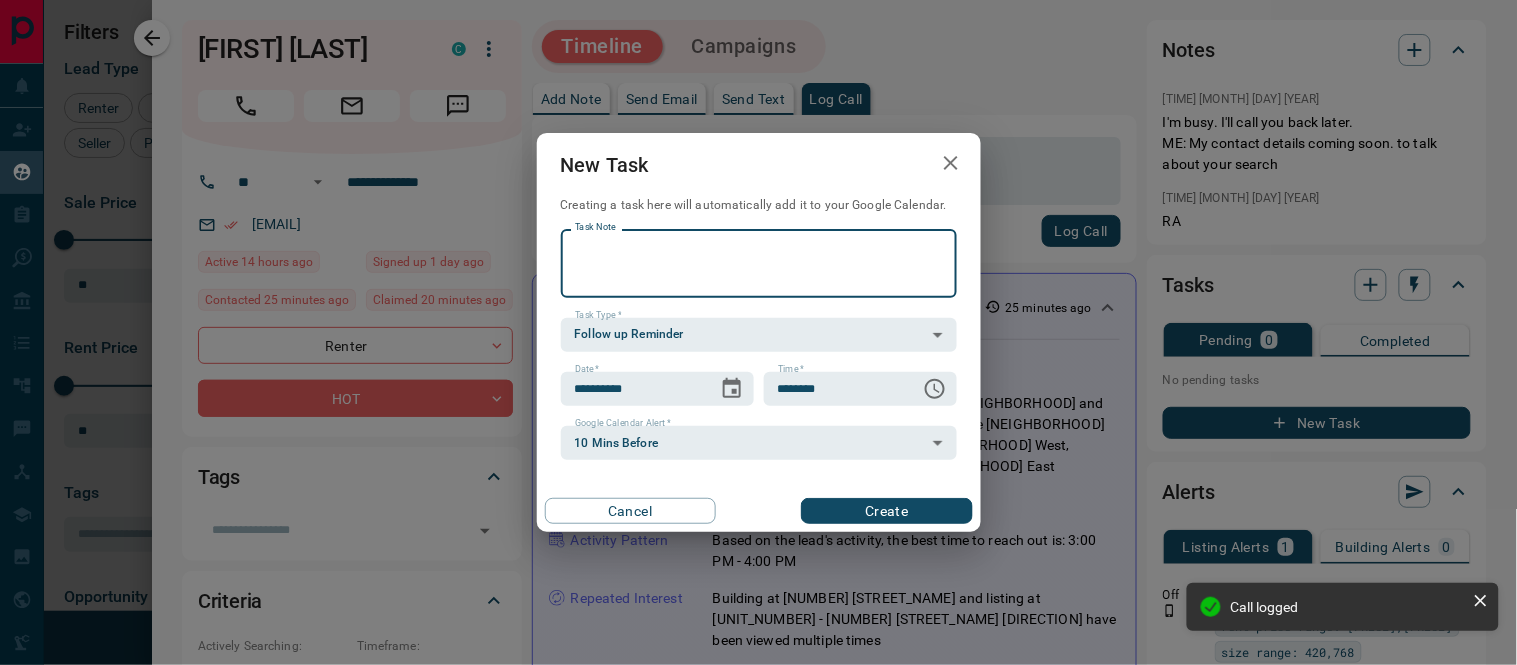 click 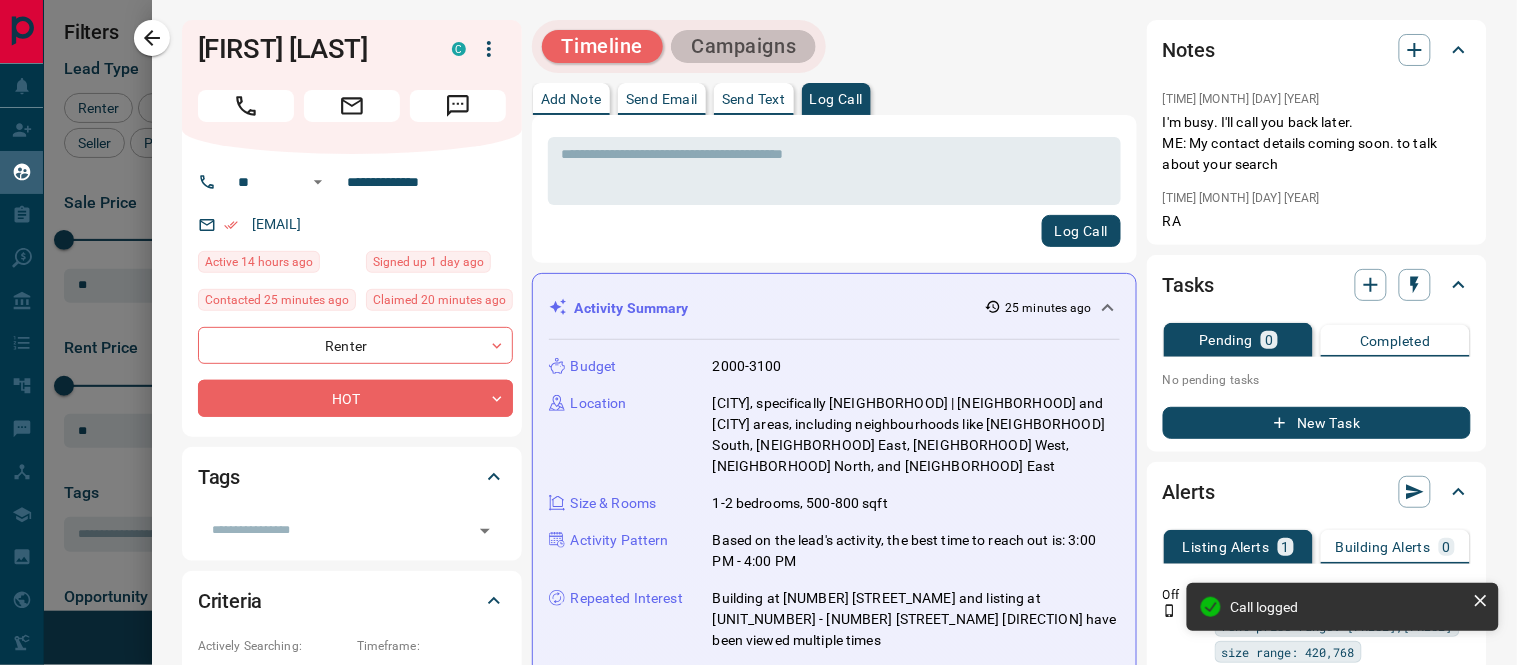 click on "Campaigns" at bounding box center (743, 46) 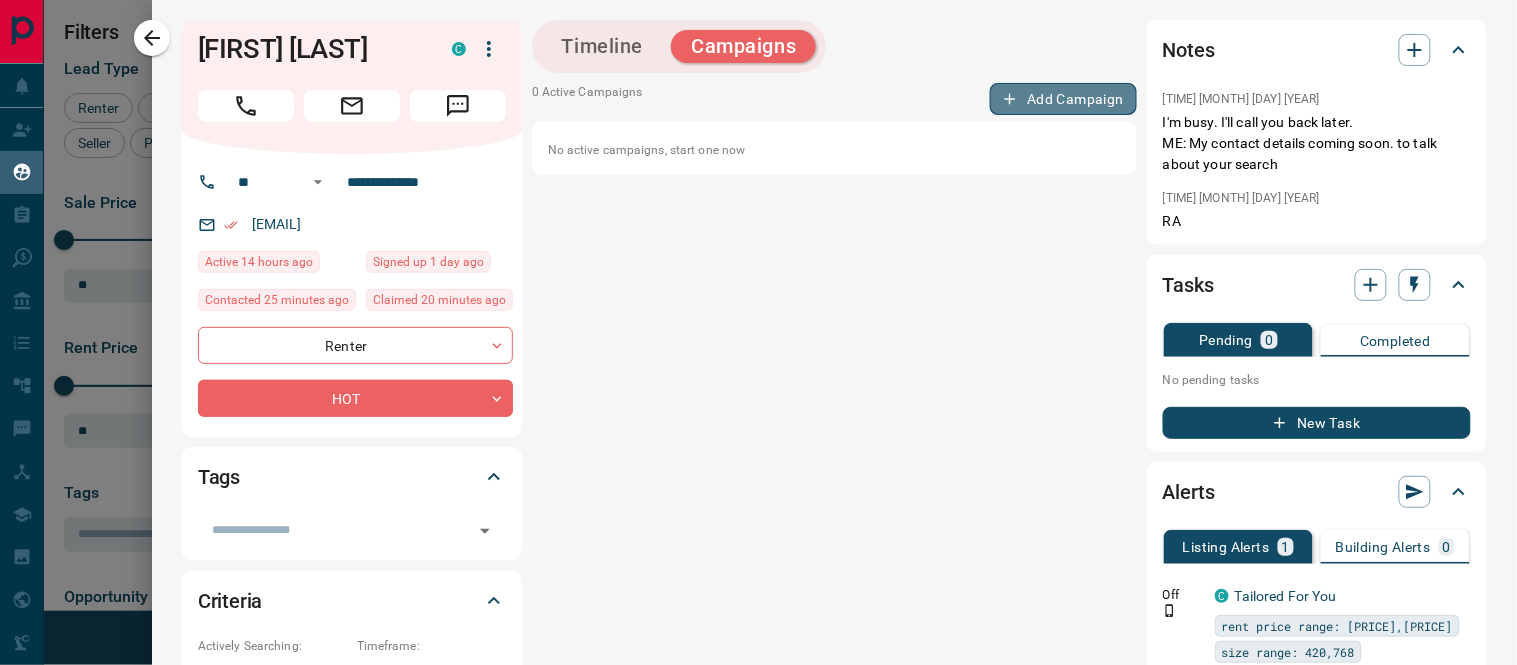 click on "Add Campaign" at bounding box center (1063, 99) 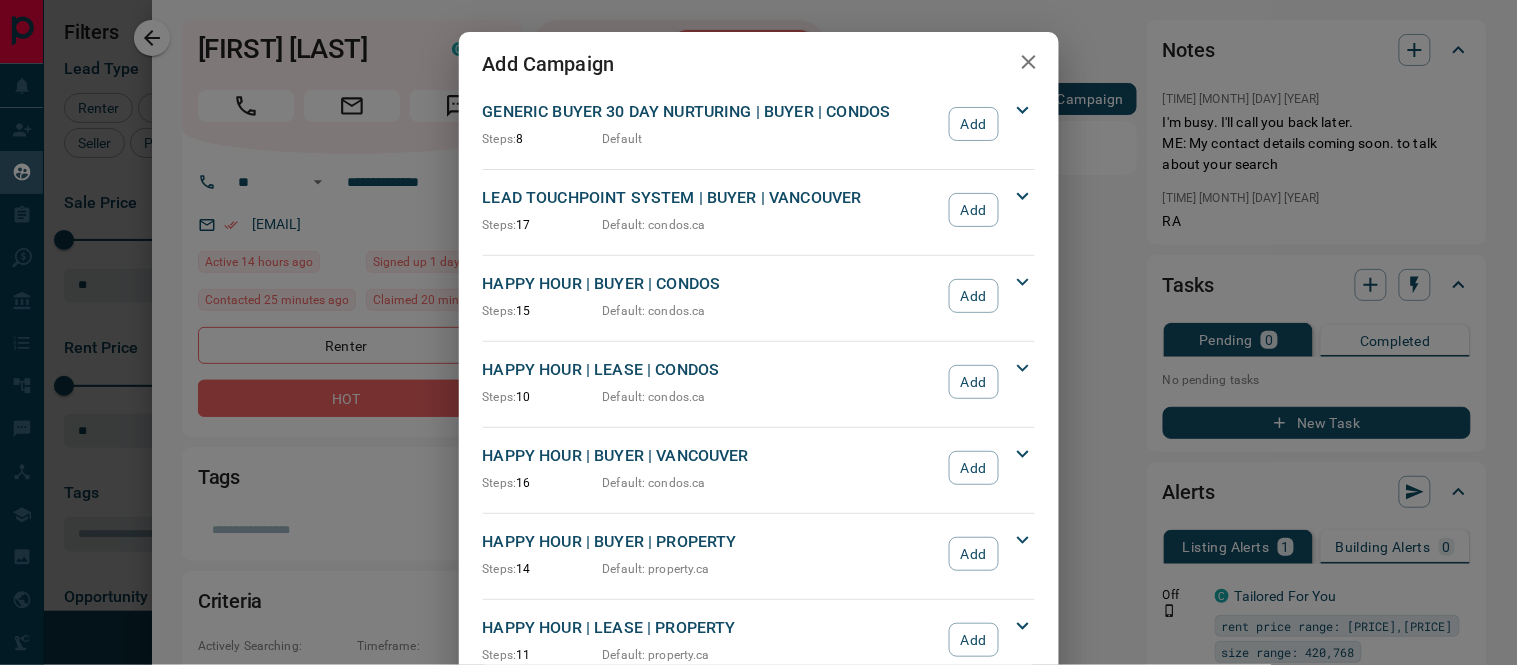 scroll, scrollTop: 222, scrollLeft: 0, axis: vertical 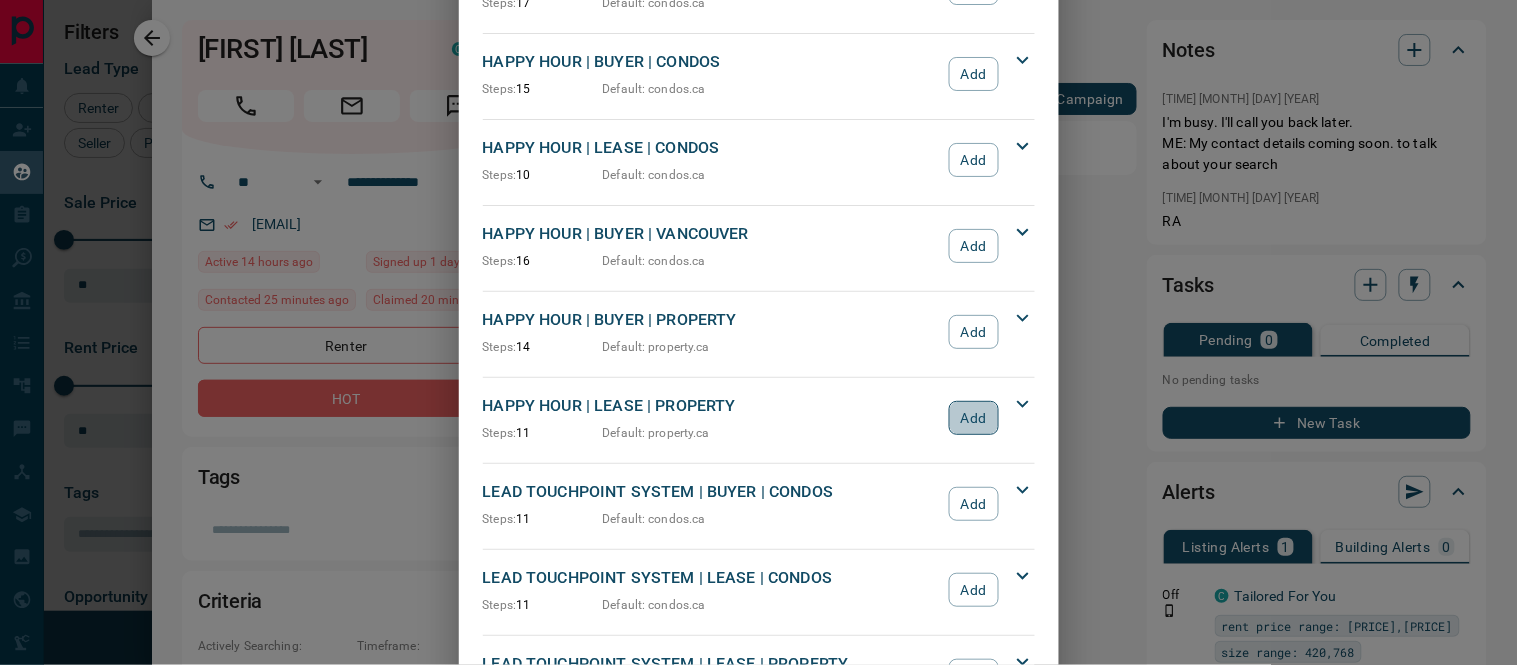 click on "Add" at bounding box center (973, 418) 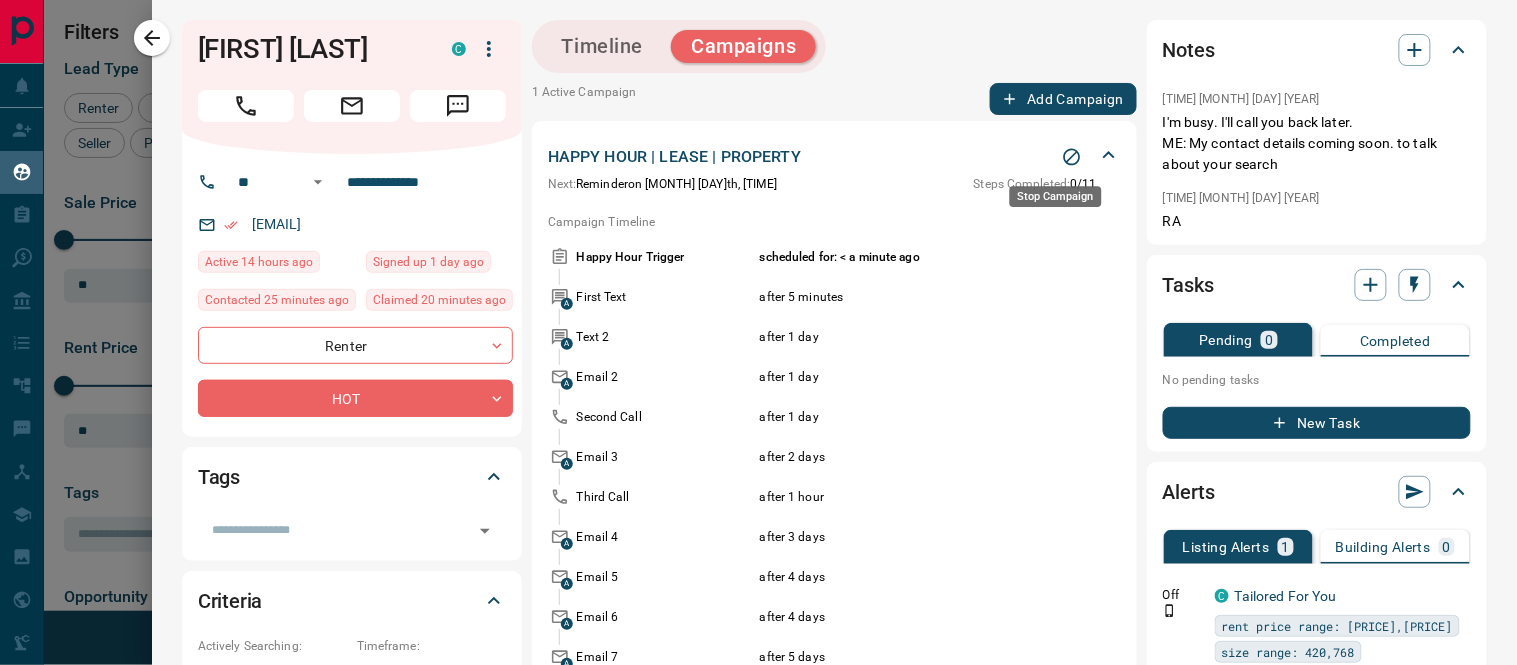 click 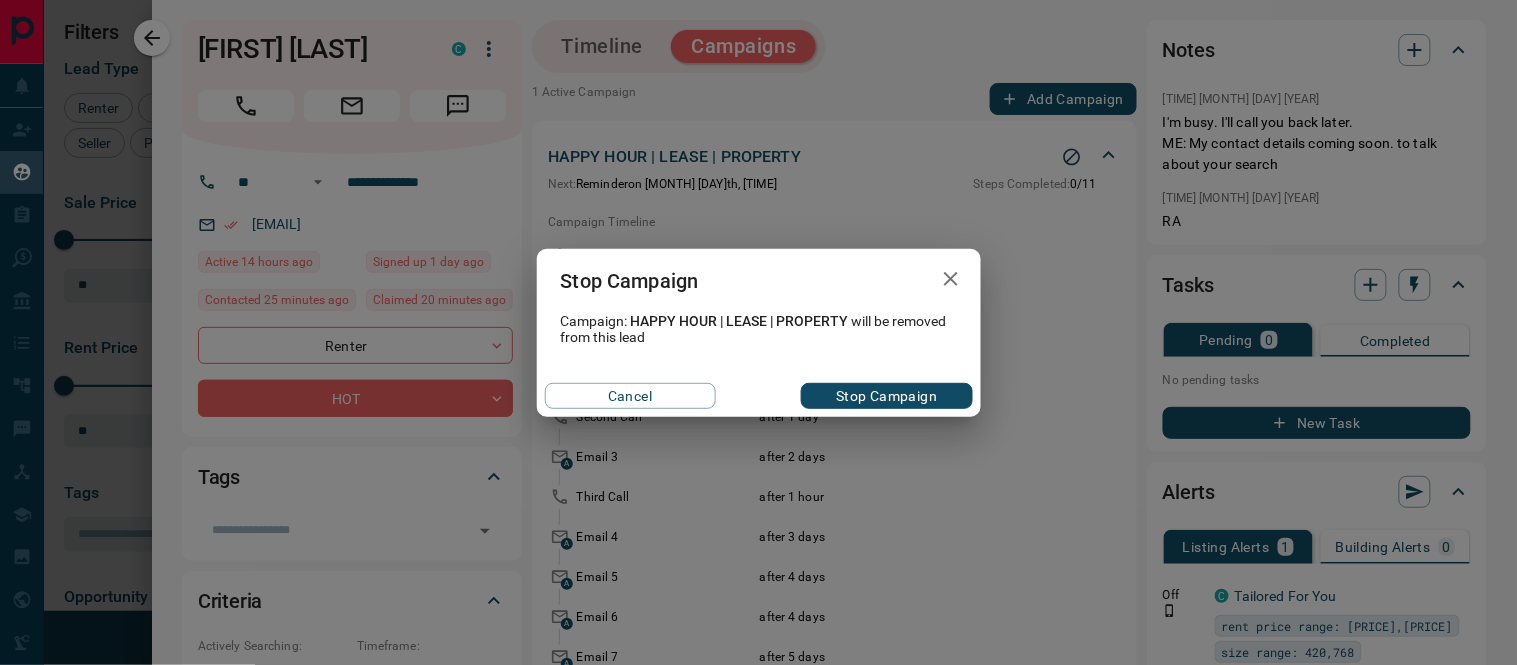 click on "Stop Campaign" at bounding box center (886, 396) 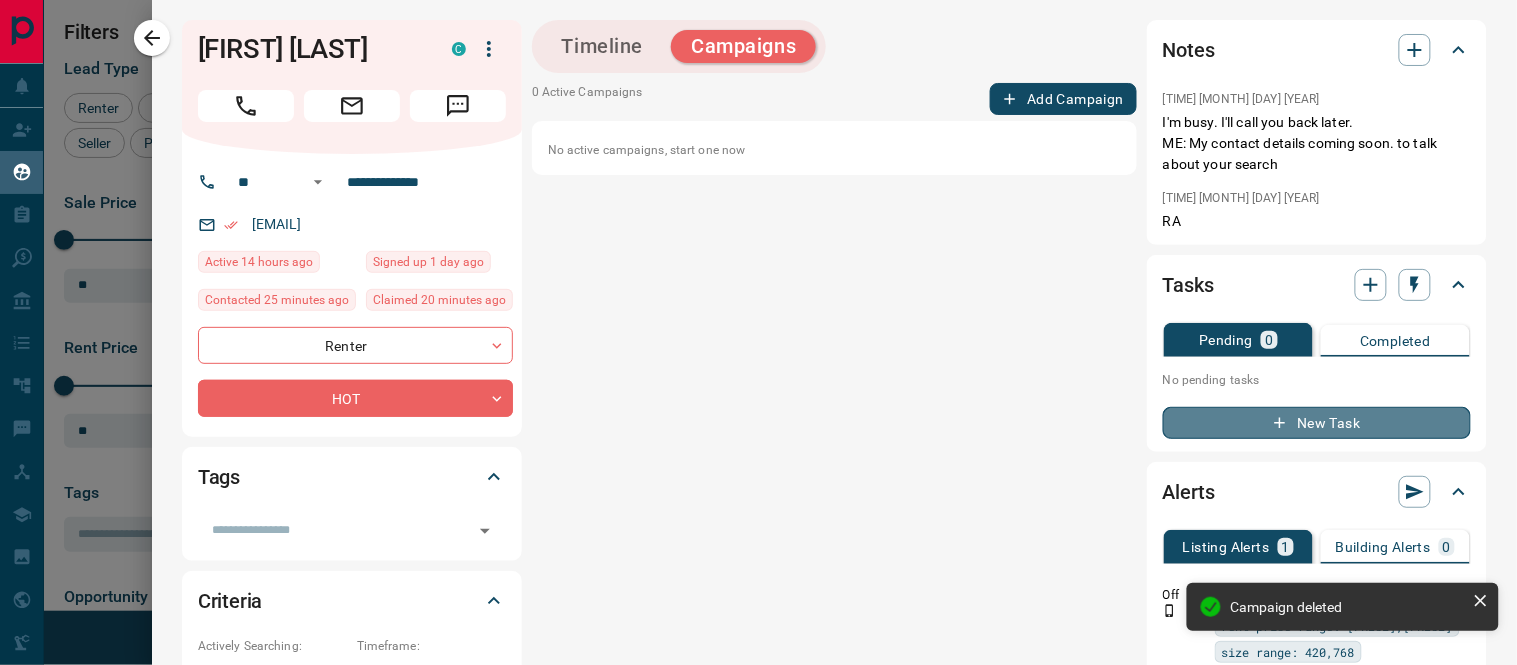 click on "New Task" at bounding box center [1317, 423] 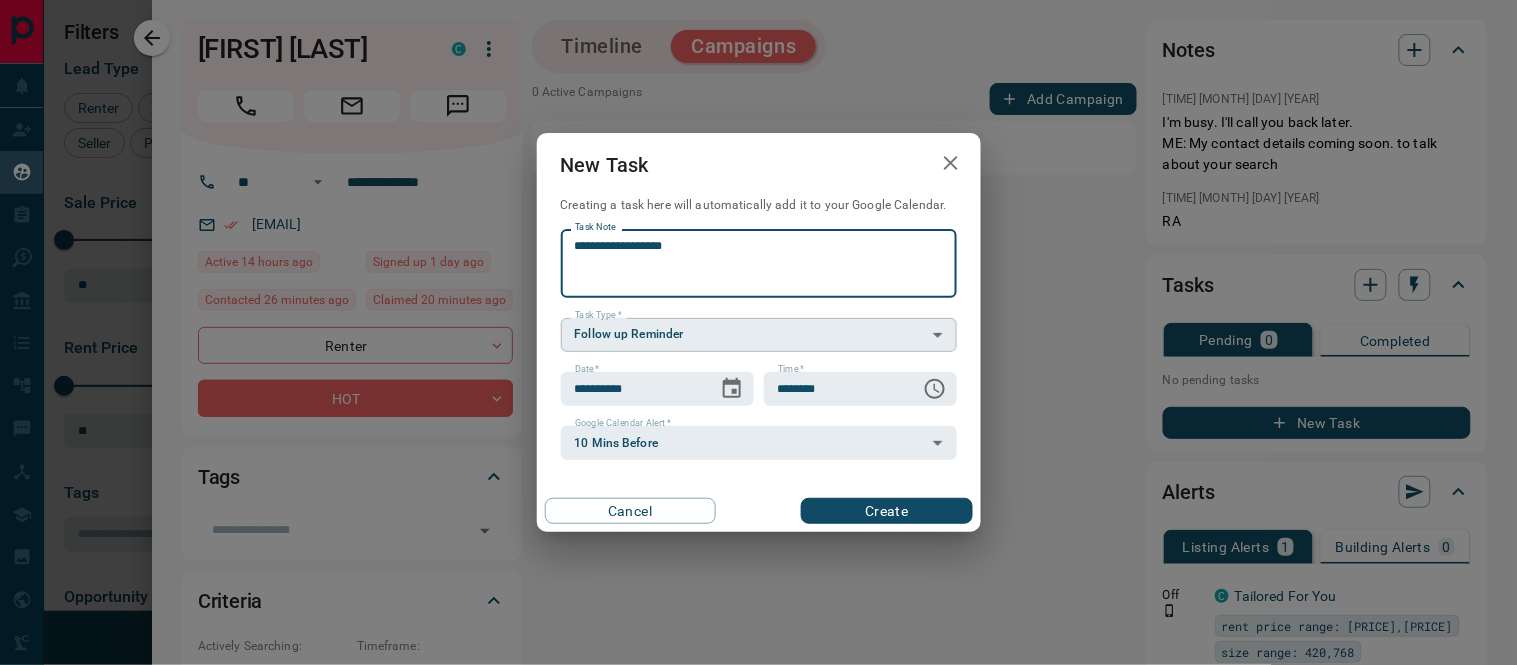 type on "**********" 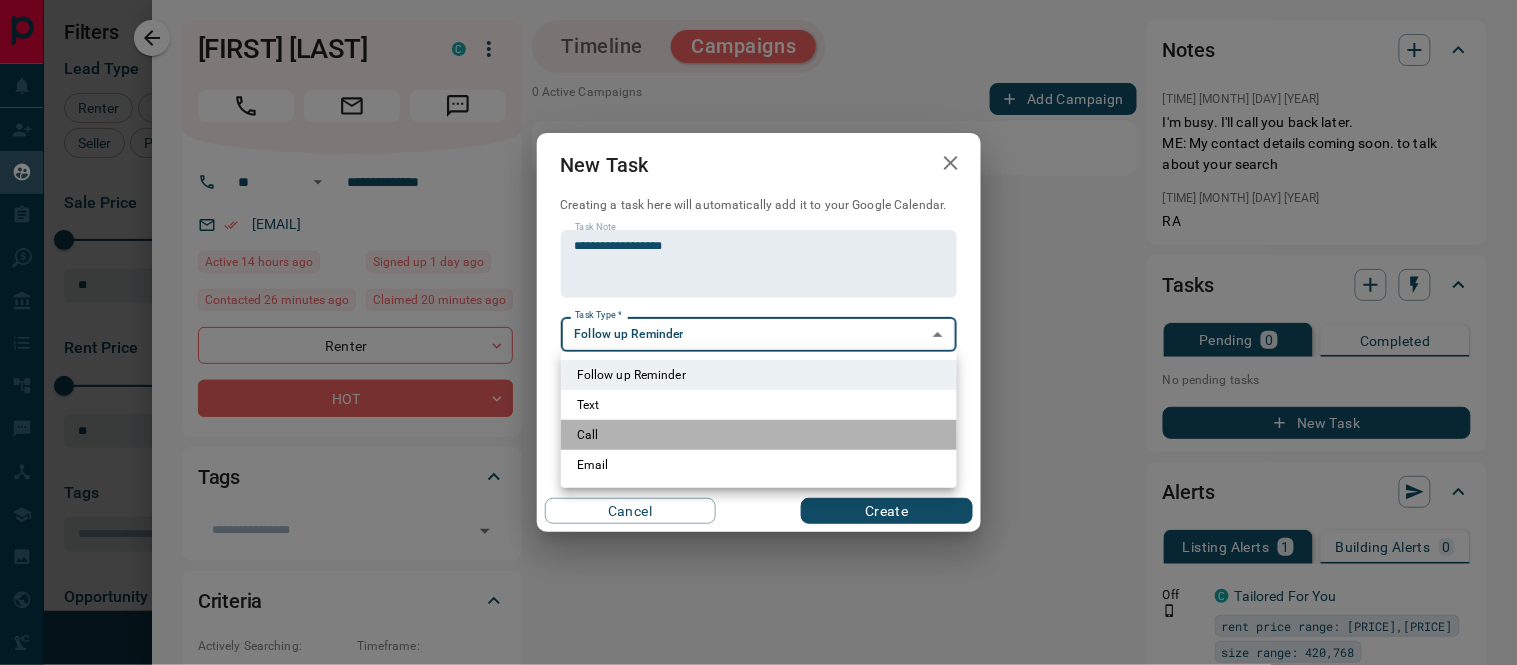 click on "Call" at bounding box center (759, 435) 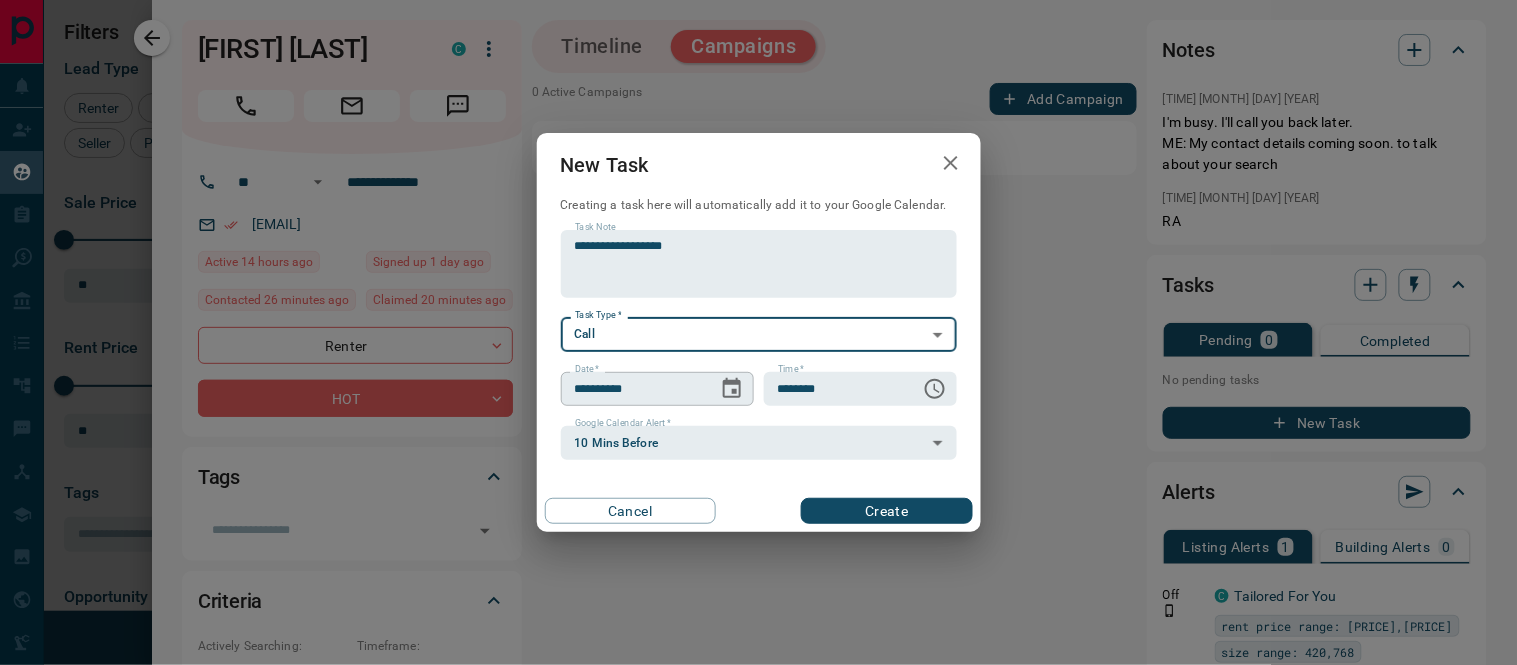 click 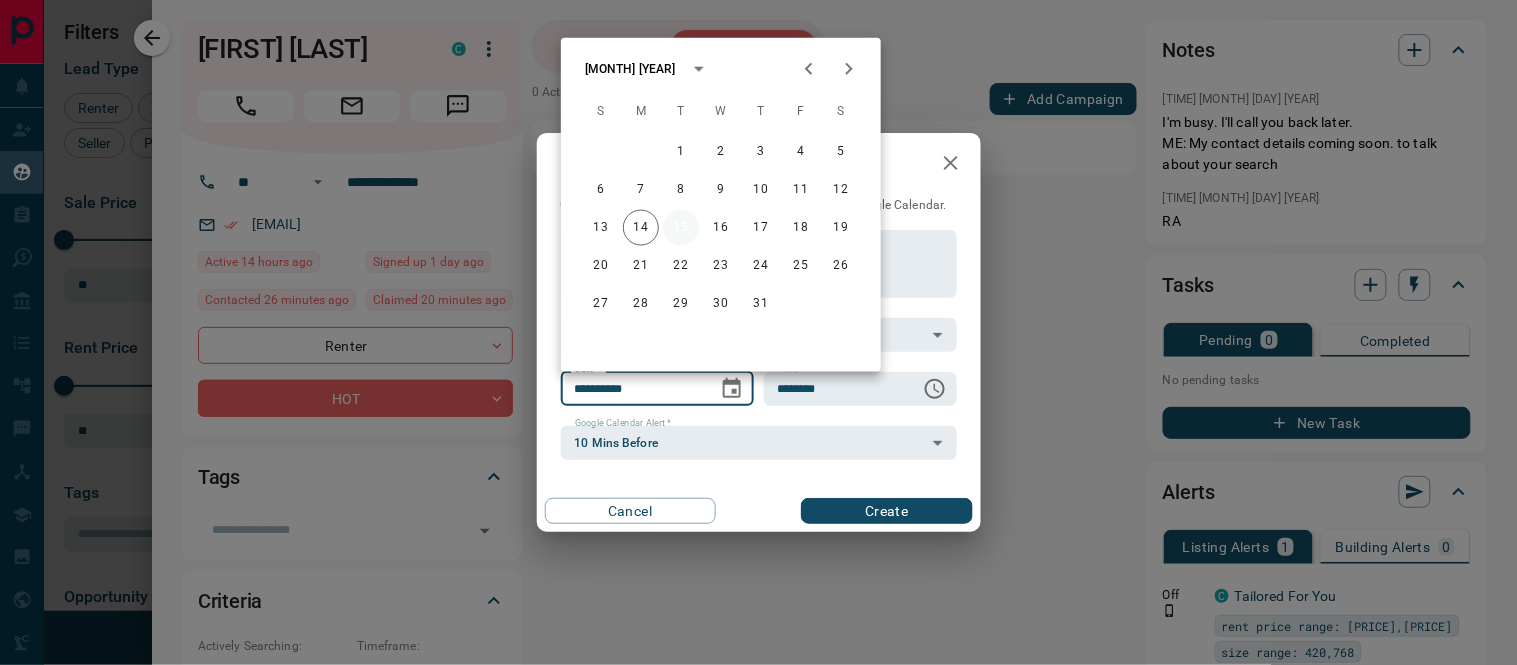 click on "15" at bounding box center [681, 228] 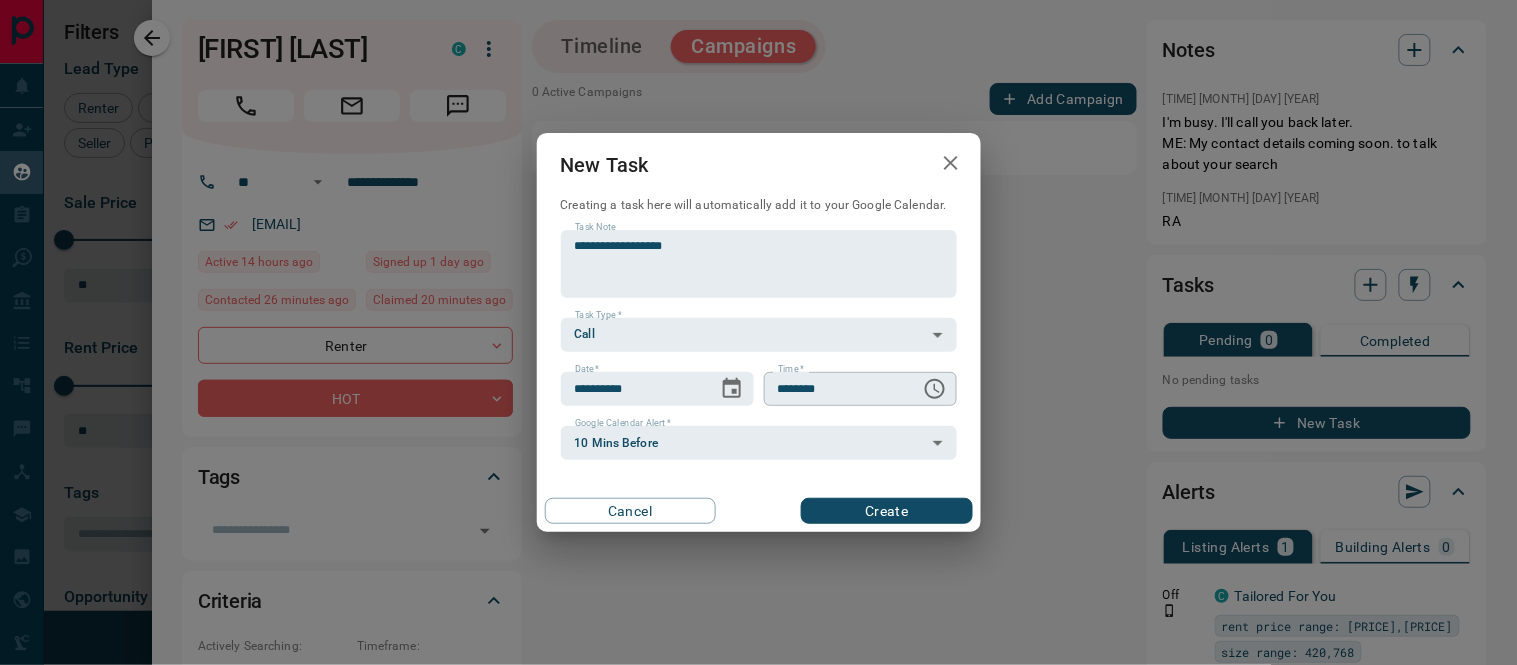click 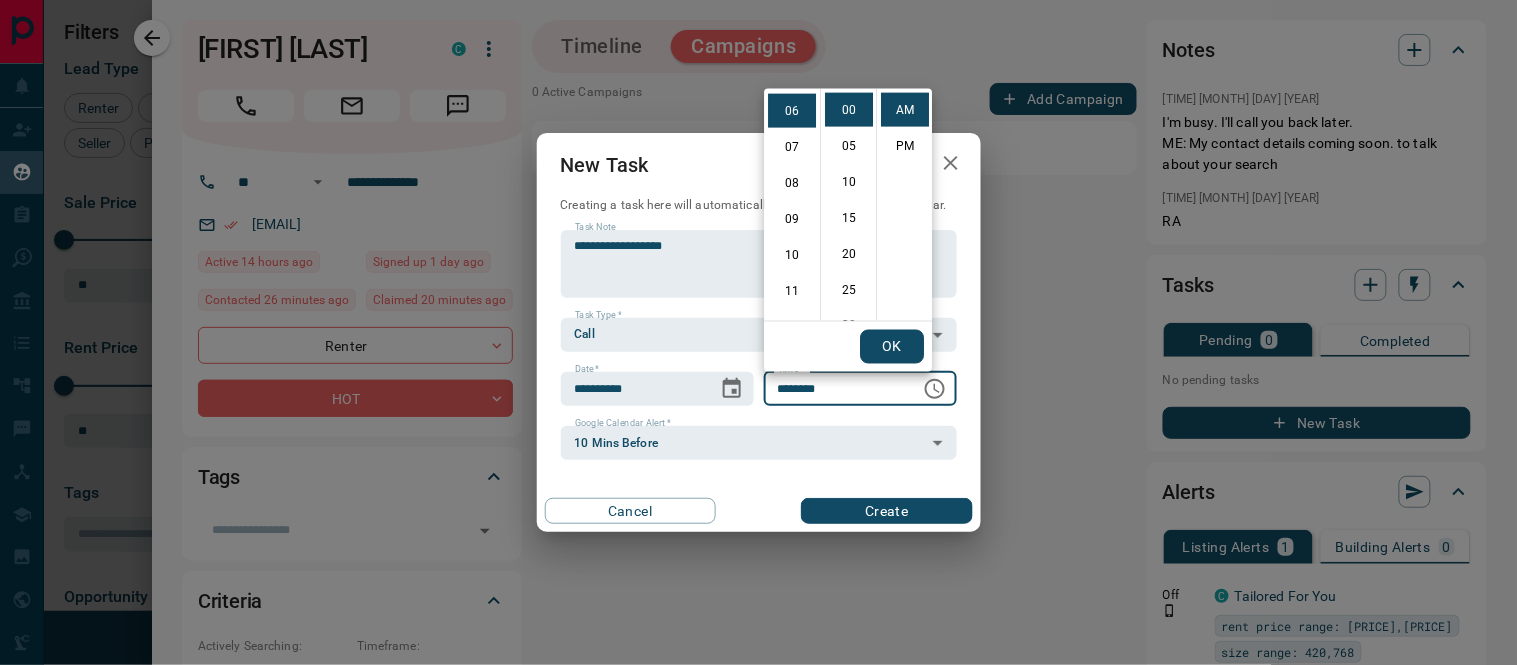 scroll, scrollTop: 0, scrollLeft: 0, axis: both 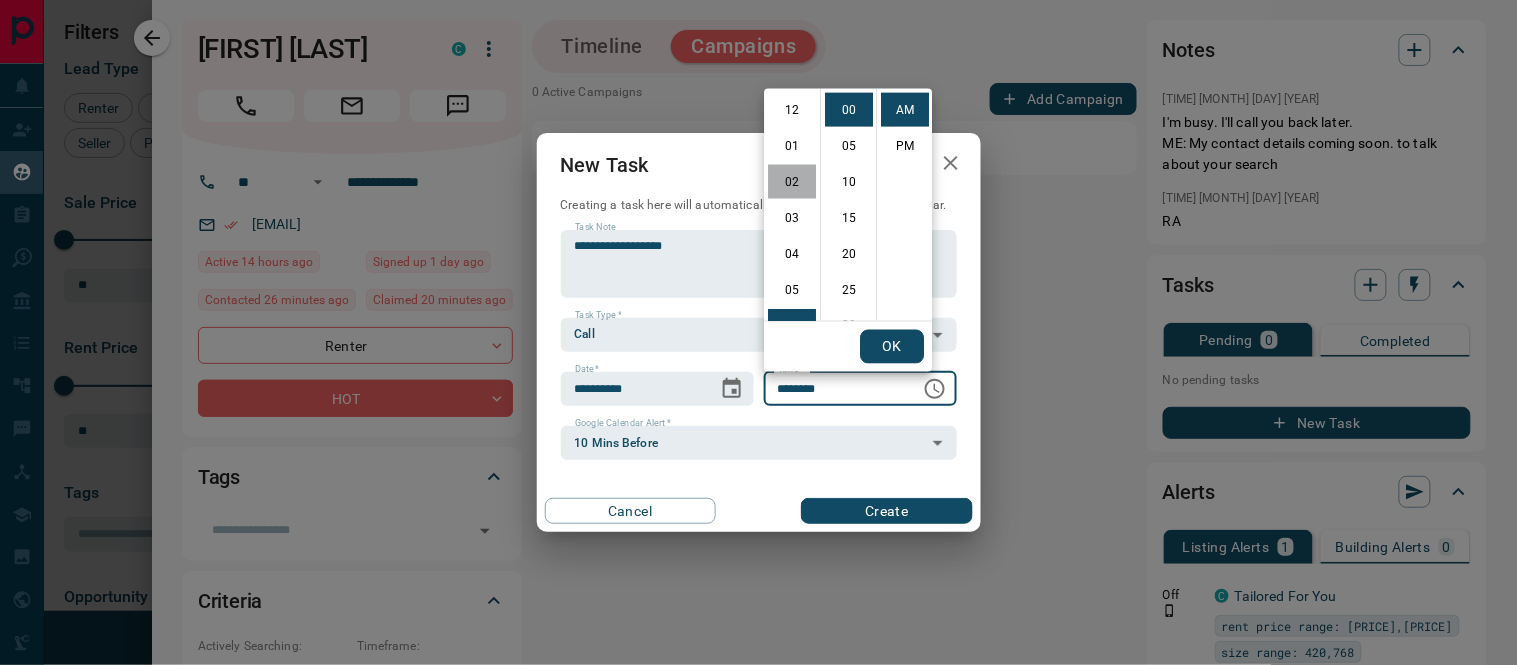 click on "02" at bounding box center (792, 182) 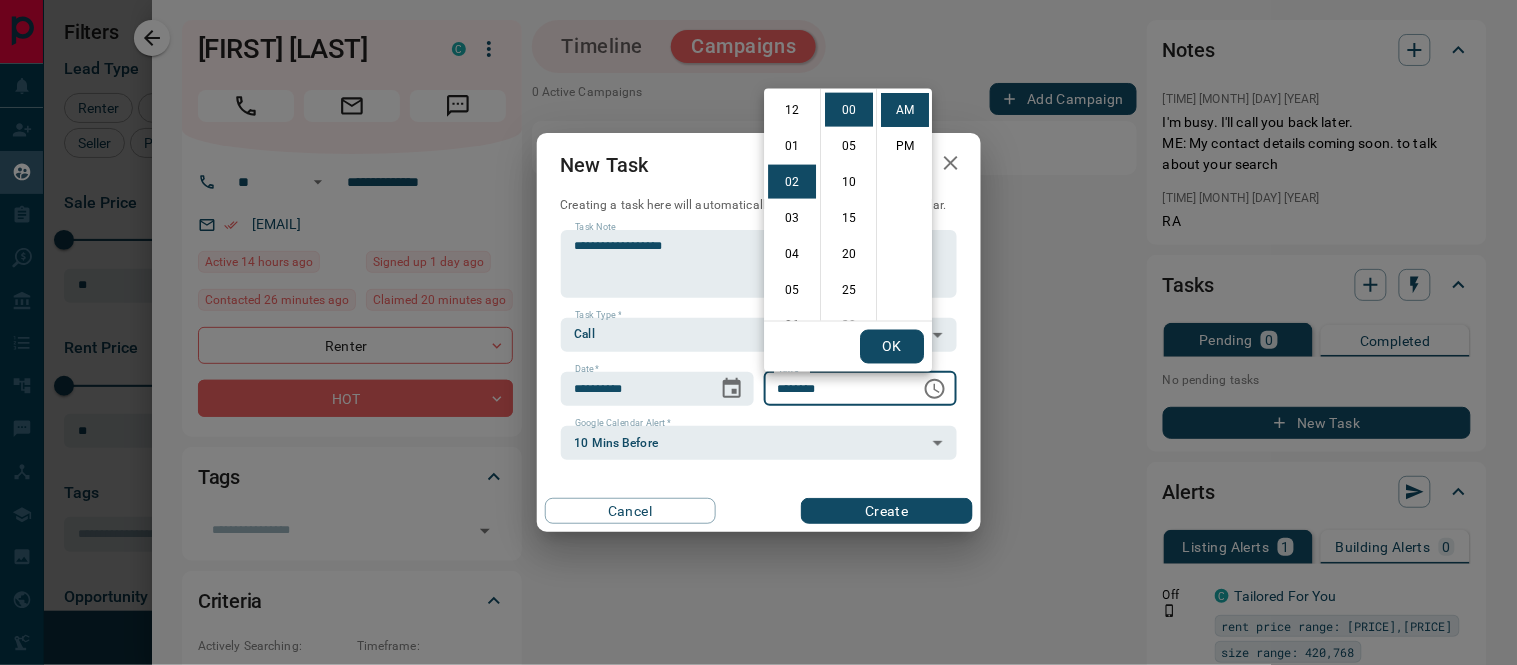 scroll, scrollTop: 72, scrollLeft: 0, axis: vertical 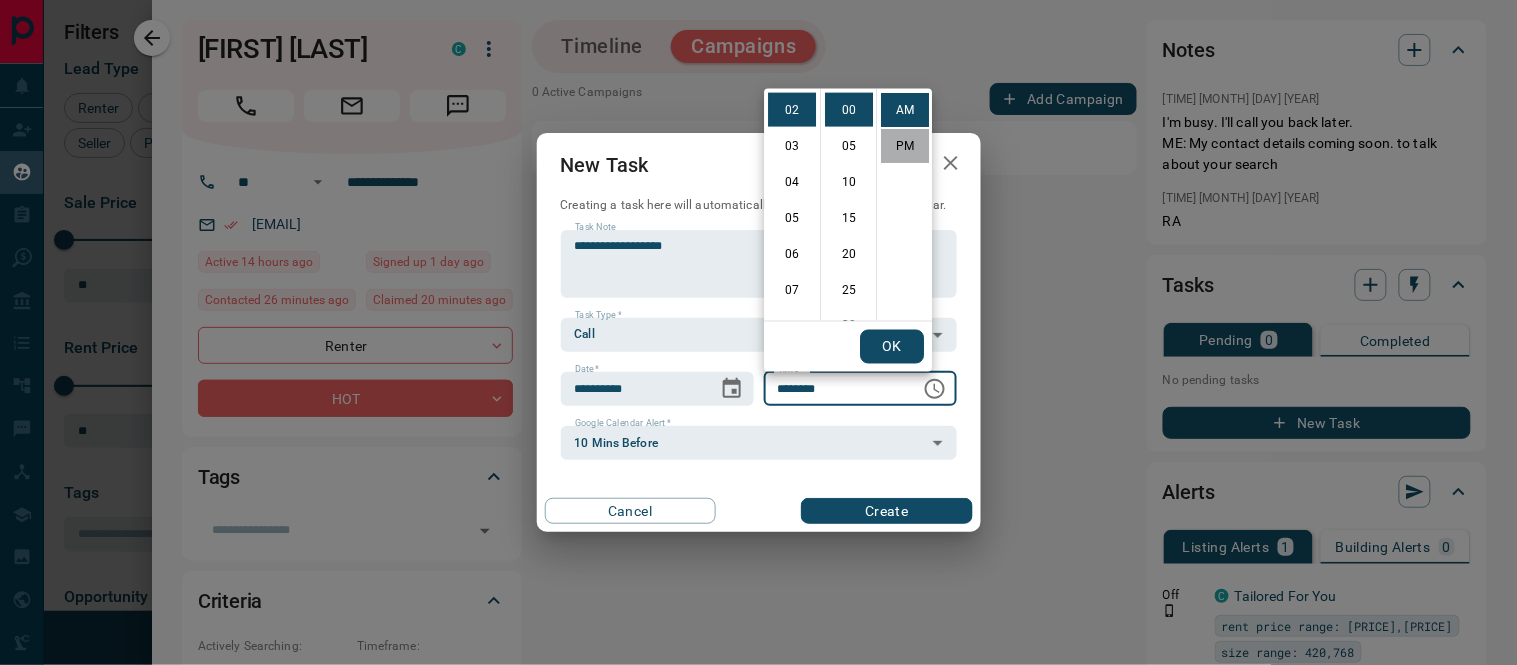 click on "PM" at bounding box center [905, 146] 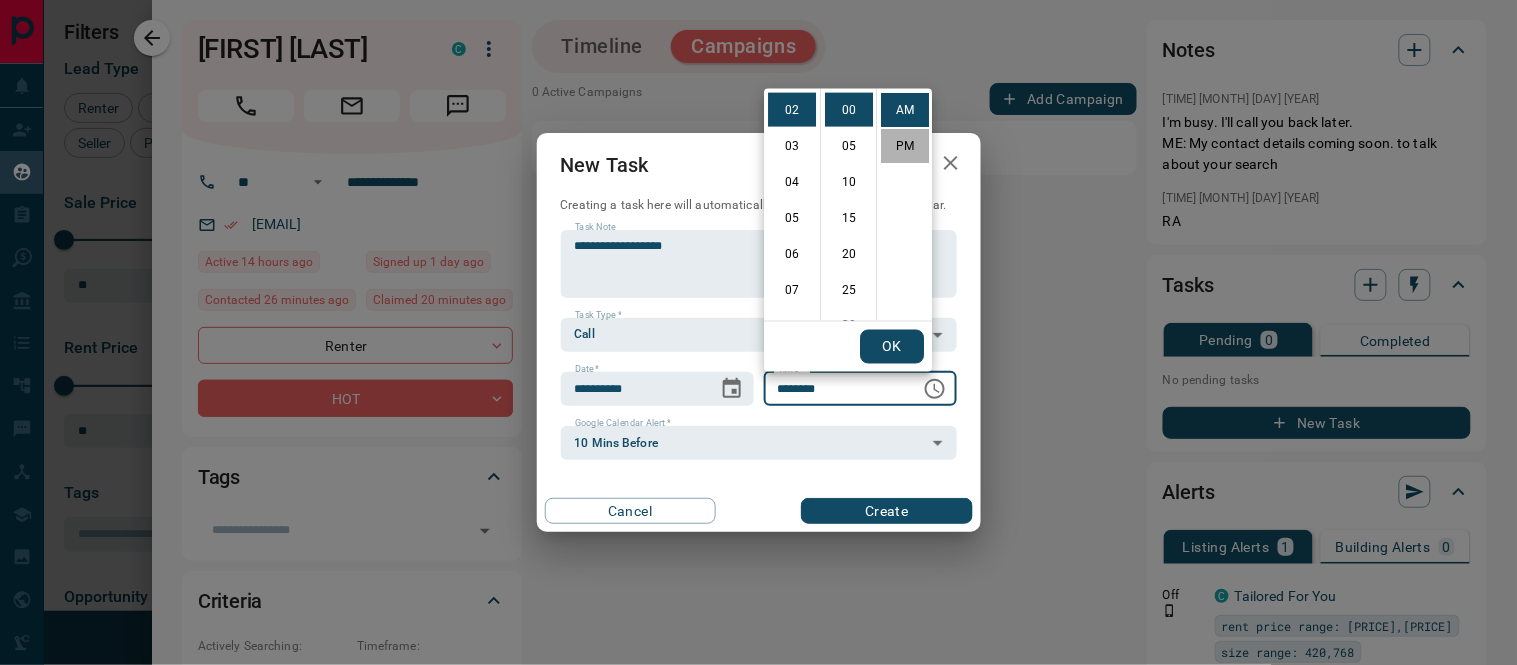 type on "********" 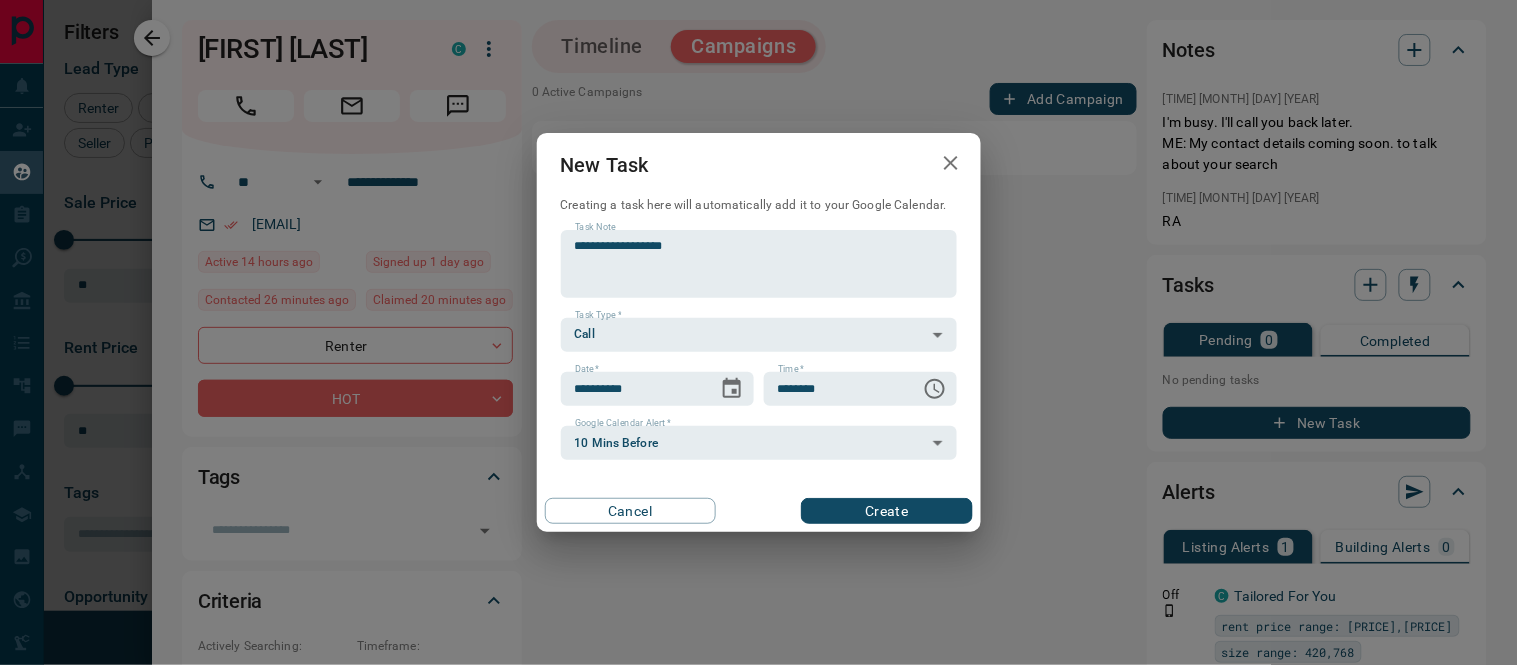 scroll, scrollTop: 30, scrollLeft: 0, axis: vertical 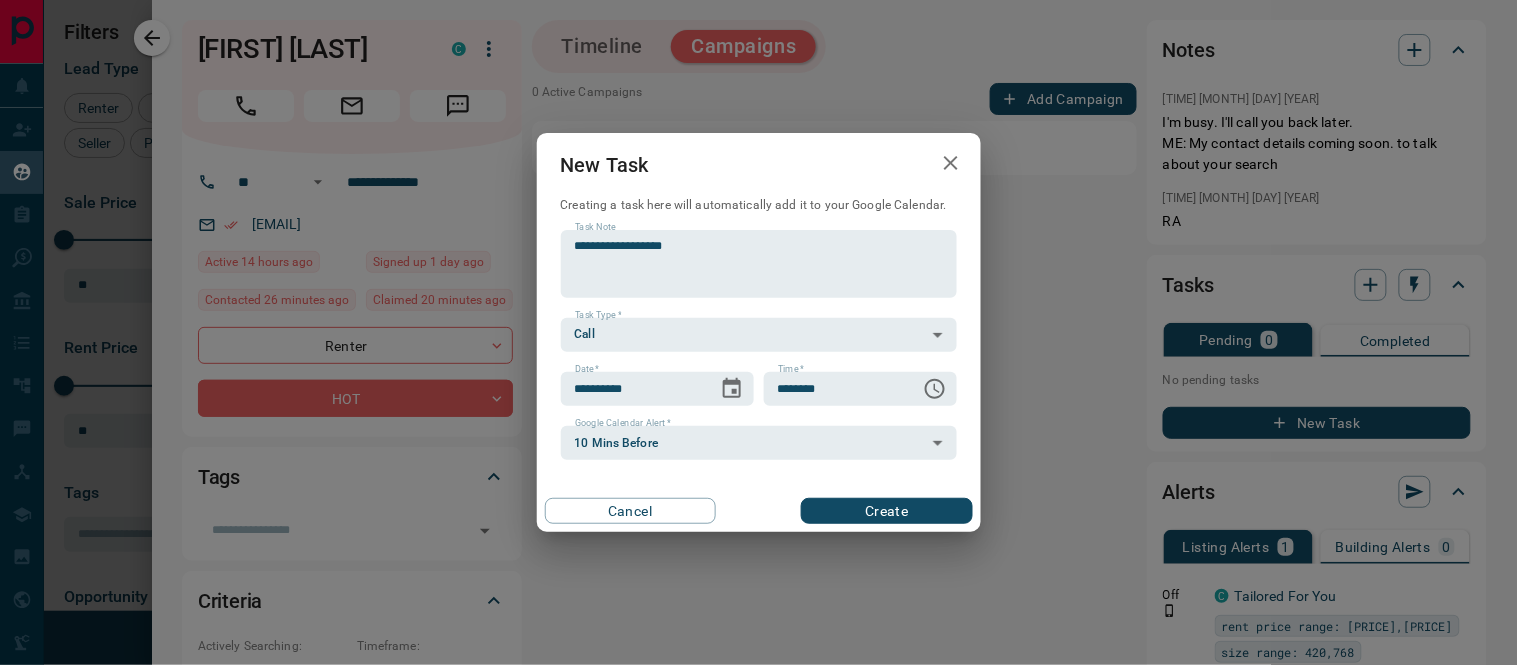 click on "Create" at bounding box center [886, 511] 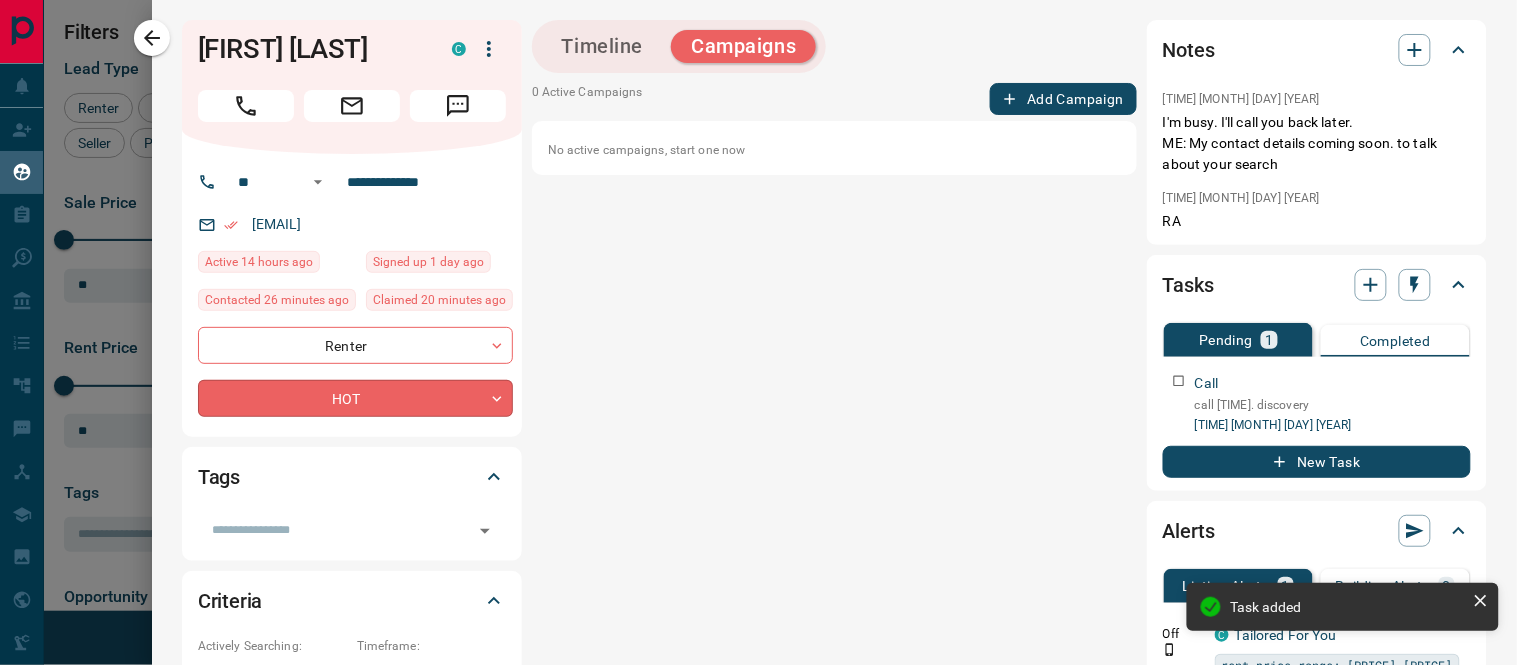 click on "Lead Transfers Claim Leads My Leads Tasks Opportunities Deals Campaigns Automations Messages Broker Bay Training Media Services Agent Resources Precon Worksheet Mobile Apps Disclosure Logout My Leads Filters 1 Manage Tabs New Lead All 274 TBD 8 Do Not Contact - Not Responsive 7 Bogus 48 Just Browsing 8 Criteria Obtained 3 Future Follow Up 110 Warm 35 HOT 41 Taken on Showings 9 Submitted Offer - Client 5 Name Details Last Active Claimed Date Status Tags [FIRST] [LAST] Renter C $[PRICE] - $[PRICE] [NEIGHBORHOOD] | [CITY] [TIME_AGO] Contacted in [TIME_AGO] Signed up [TIME_AGO] HOT + [FIRST] [LAST] Renter C $[PRICE] - $[PRICE] [NEIGHBORHOOD] | [CITY] [TIME_AGO] Contacted in [TIME_AGO] Signed up [YEARS_AGO] ago HOT + [FIRST] [LAST] Renter C $[PRICE] - $[PRICE] [NEIGHBORHOOD], [CITY] [TIME_AGO] Contacted in [TIME_AGO] [TIME_AGO] ago Signed up [TIME_AGO] ago HOT + [FIRST] [LAST] Renter C $[PRICE] - $[PRICE] [NEIGHBORHOOD], [CITY], +1 [TIME_AGO] Contacted in [TIME_AGO] [TIME_AGO] ago Signed up [TIME_AGO] ago Bogus + [FIRST] [LAST] Buyer, Renter C $--- Bogus" at bounding box center [758, 320] 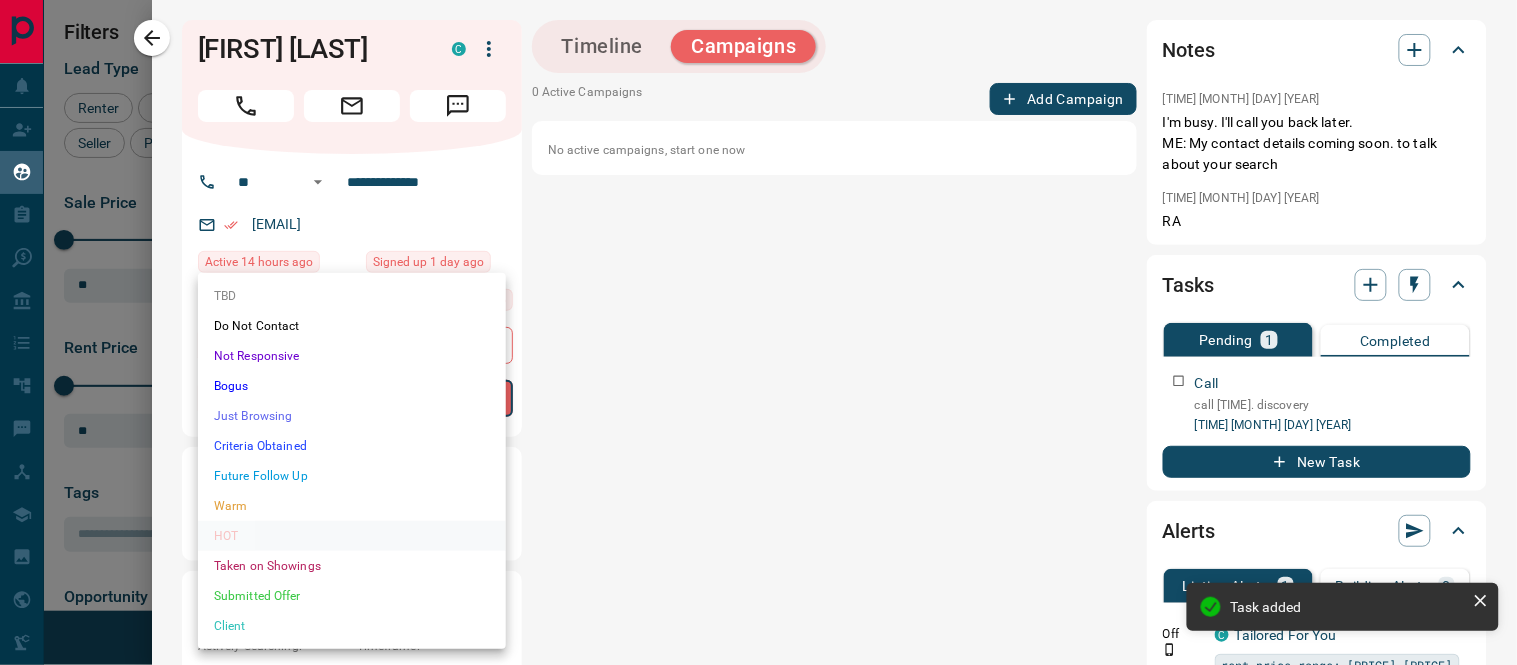 click on "Warm" at bounding box center [352, 506] 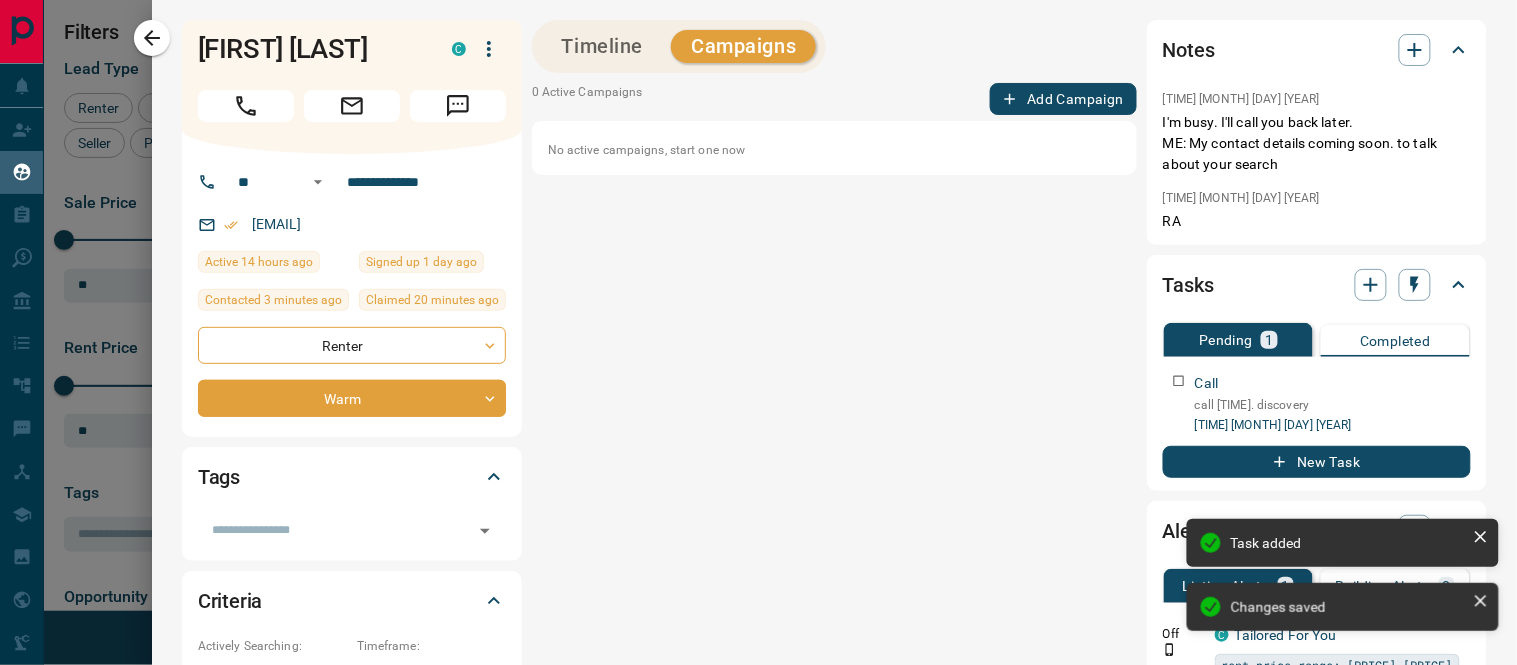 type on "*" 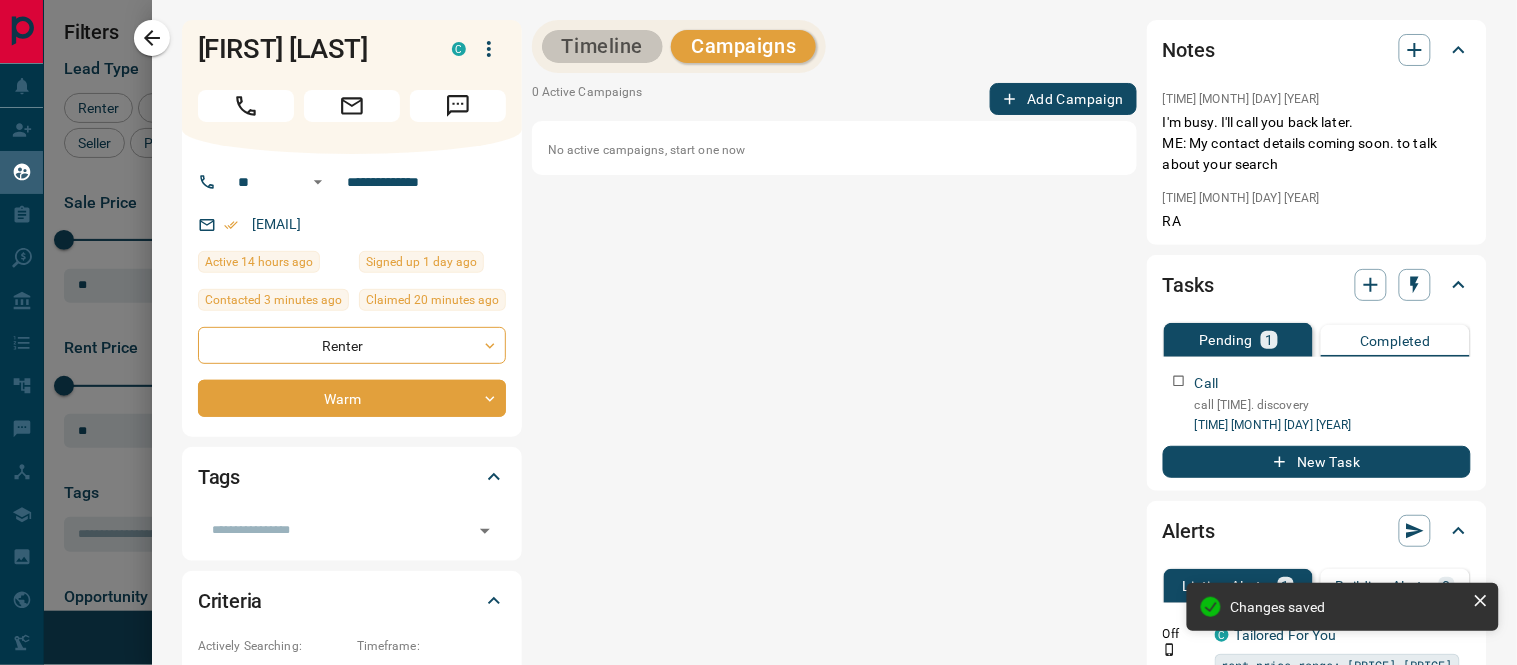 click on "Timeline" at bounding box center [603, 46] 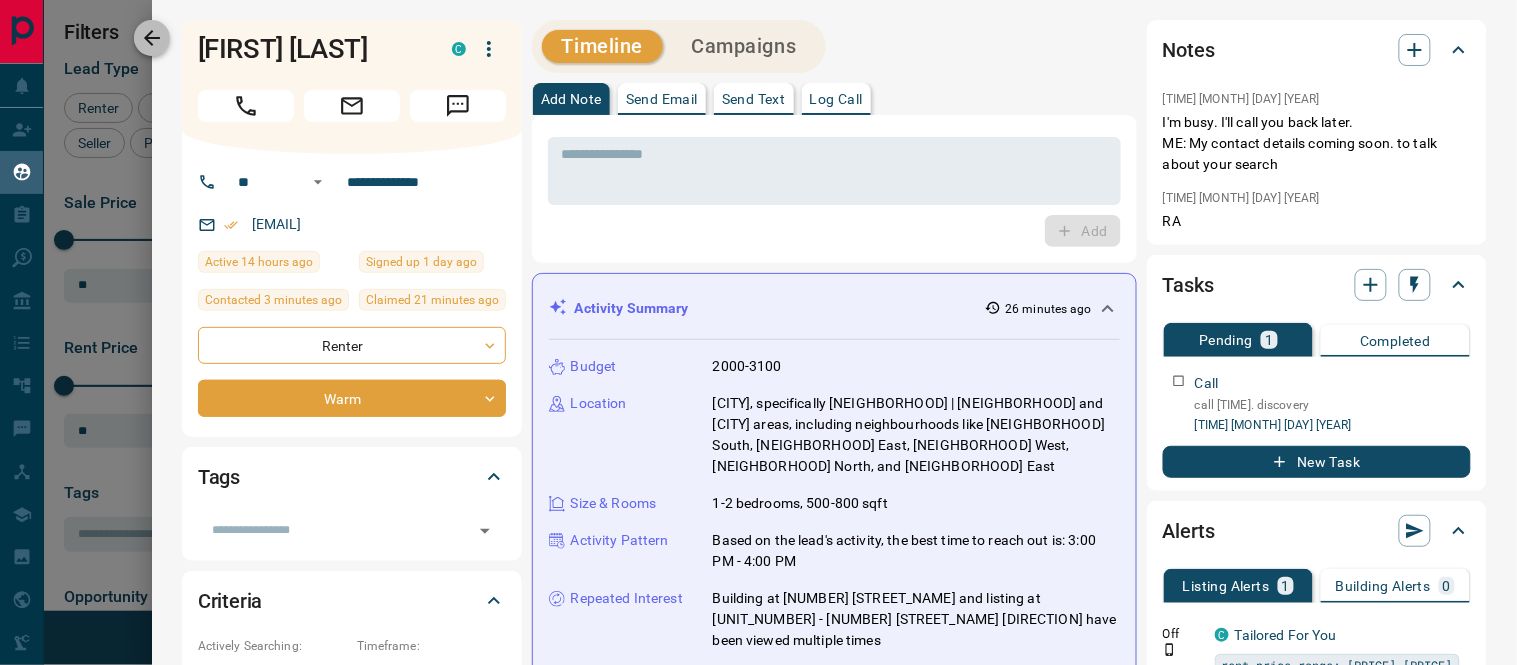 click 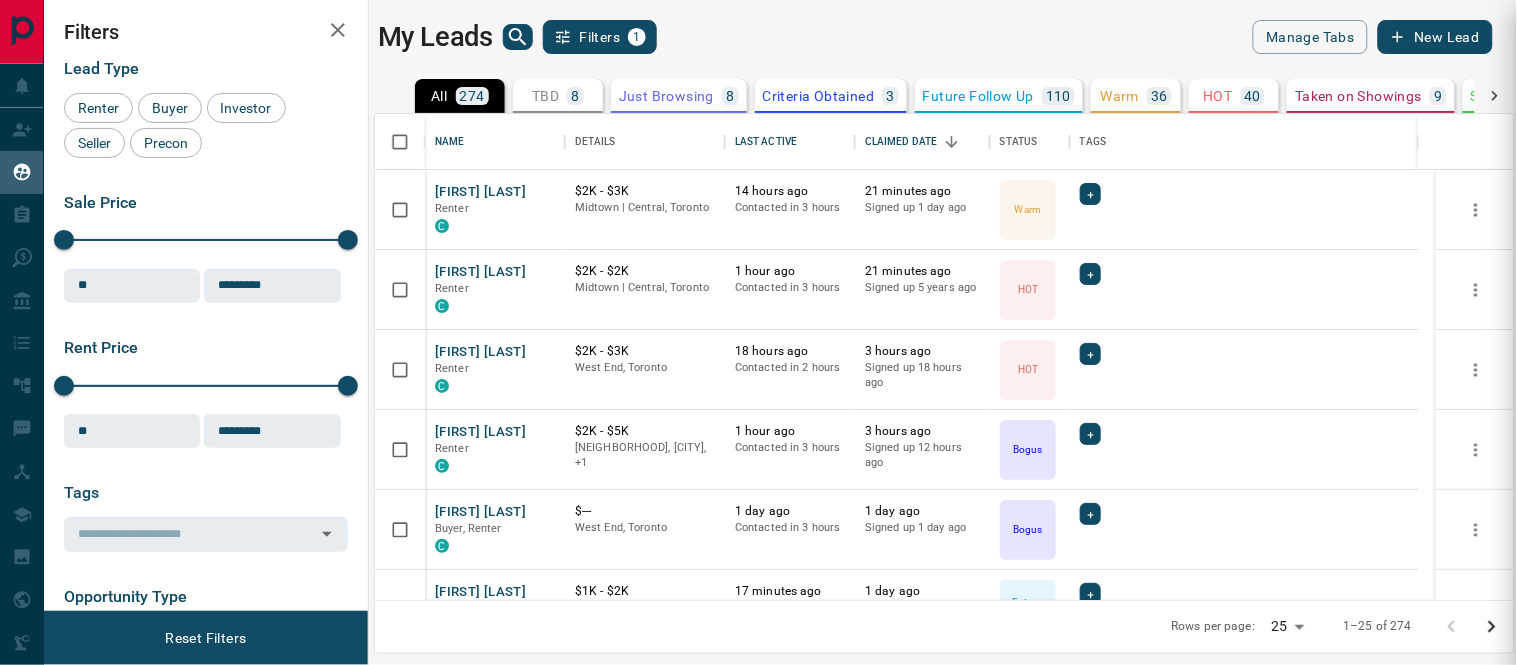 click at bounding box center (758, 332) 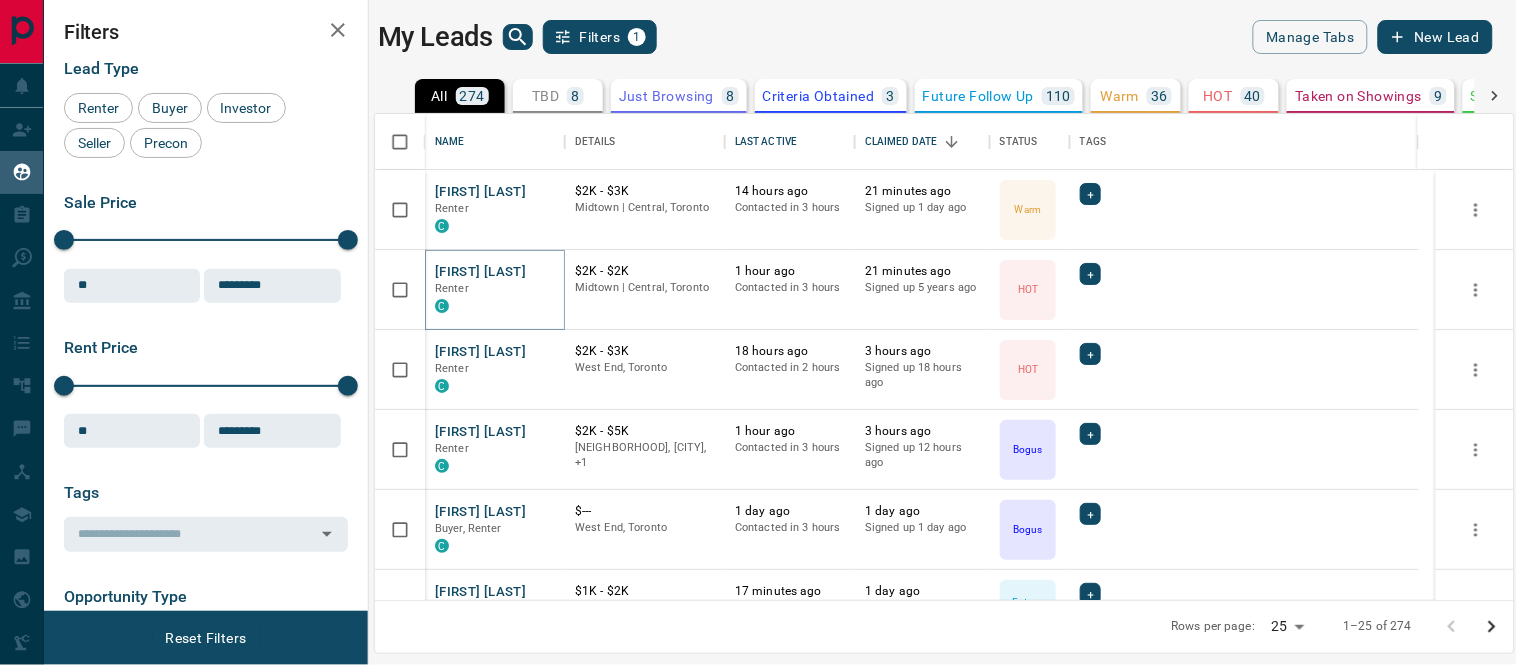 click on "[FIRST] [LAST]" at bounding box center (480, 272) 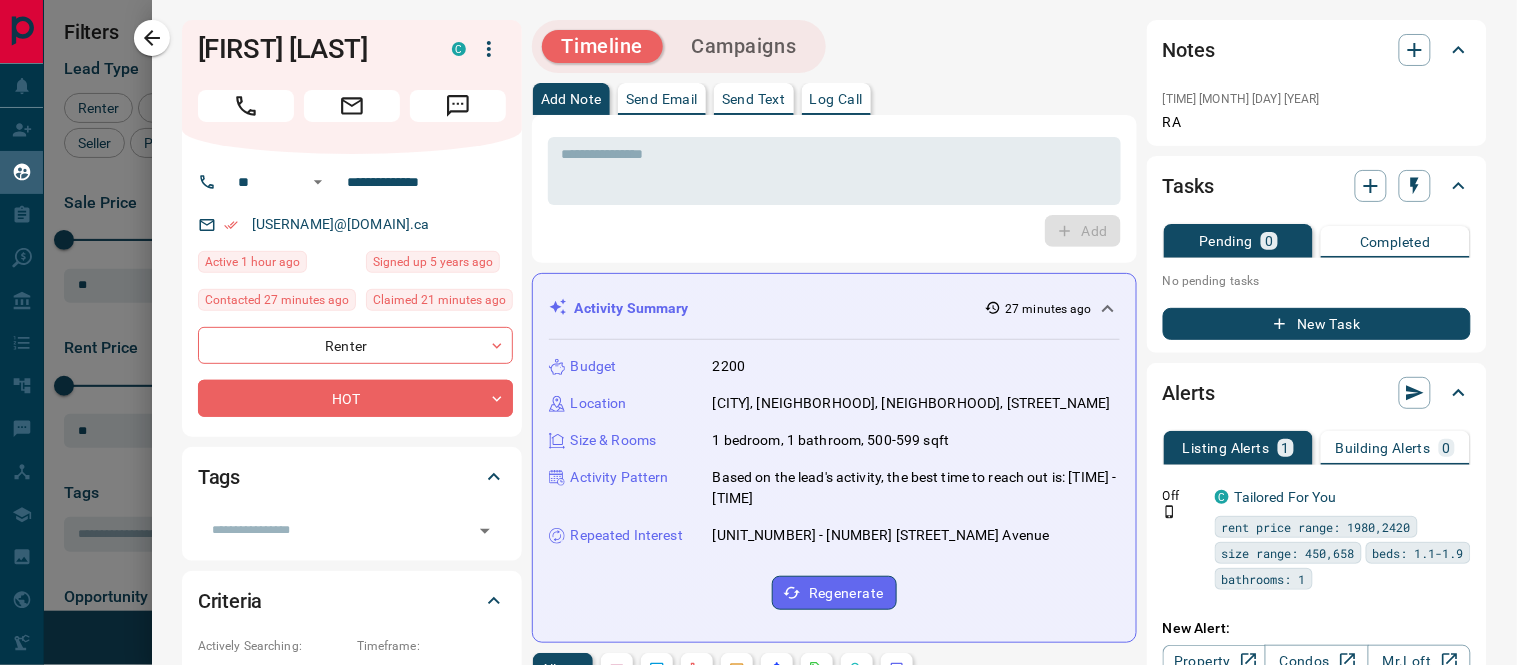 scroll, scrollTop: 333, scrollLeft: 0, axis: vertical 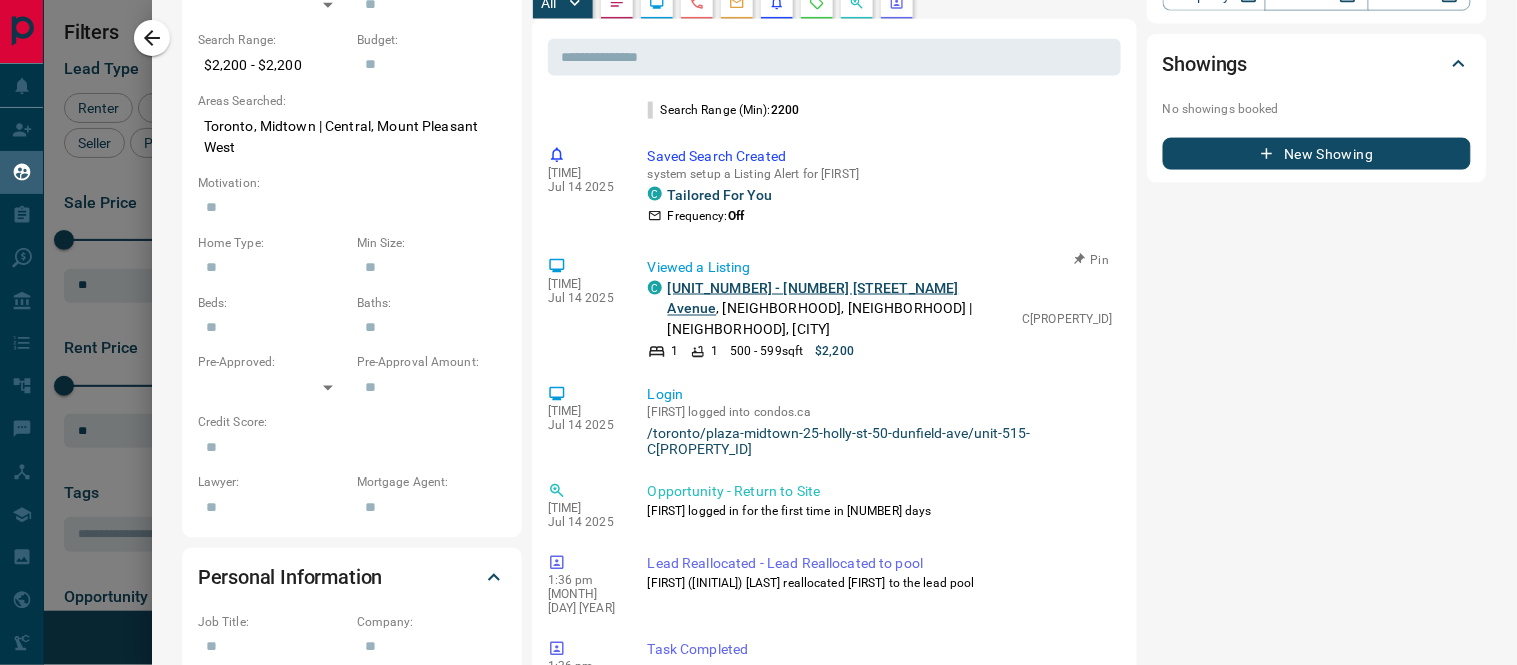 click on "[UNIT_NUMBER] - [NUMBER] [STREET_NAME] Avenue" at bounding box center [813, 298] 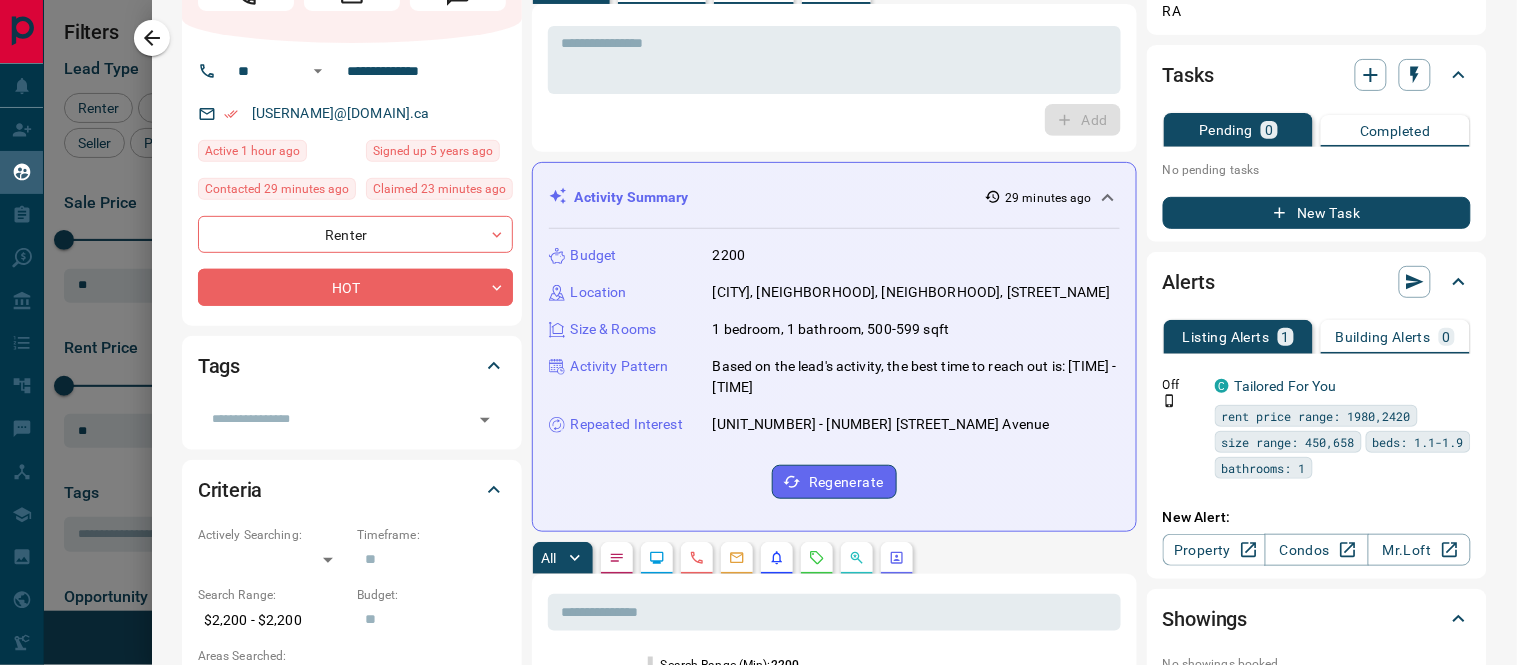 scroll, scrollTop: 0, scrollLeft: 0, axis: both 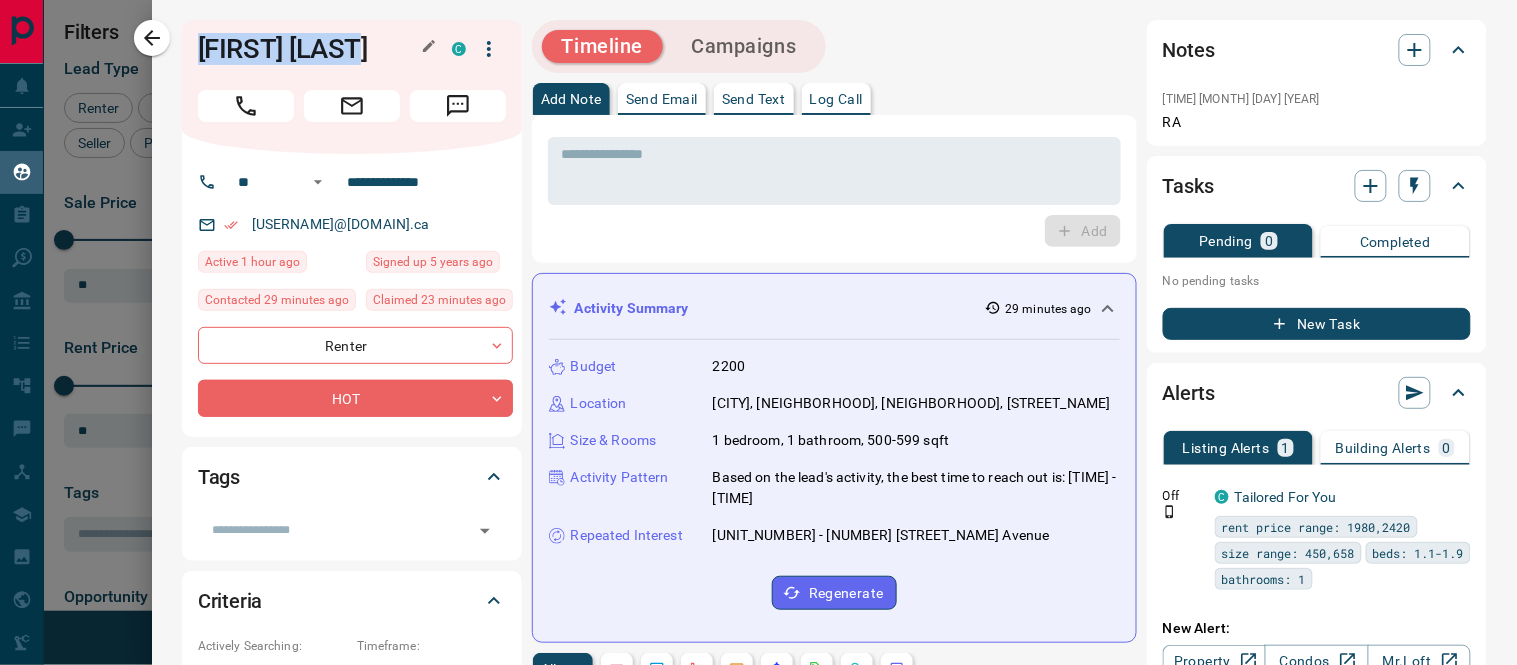 drag, startPoint x: 384, startPoint y: 46, endPoint x: 197, endPoint y: 62, distance: 187.68324 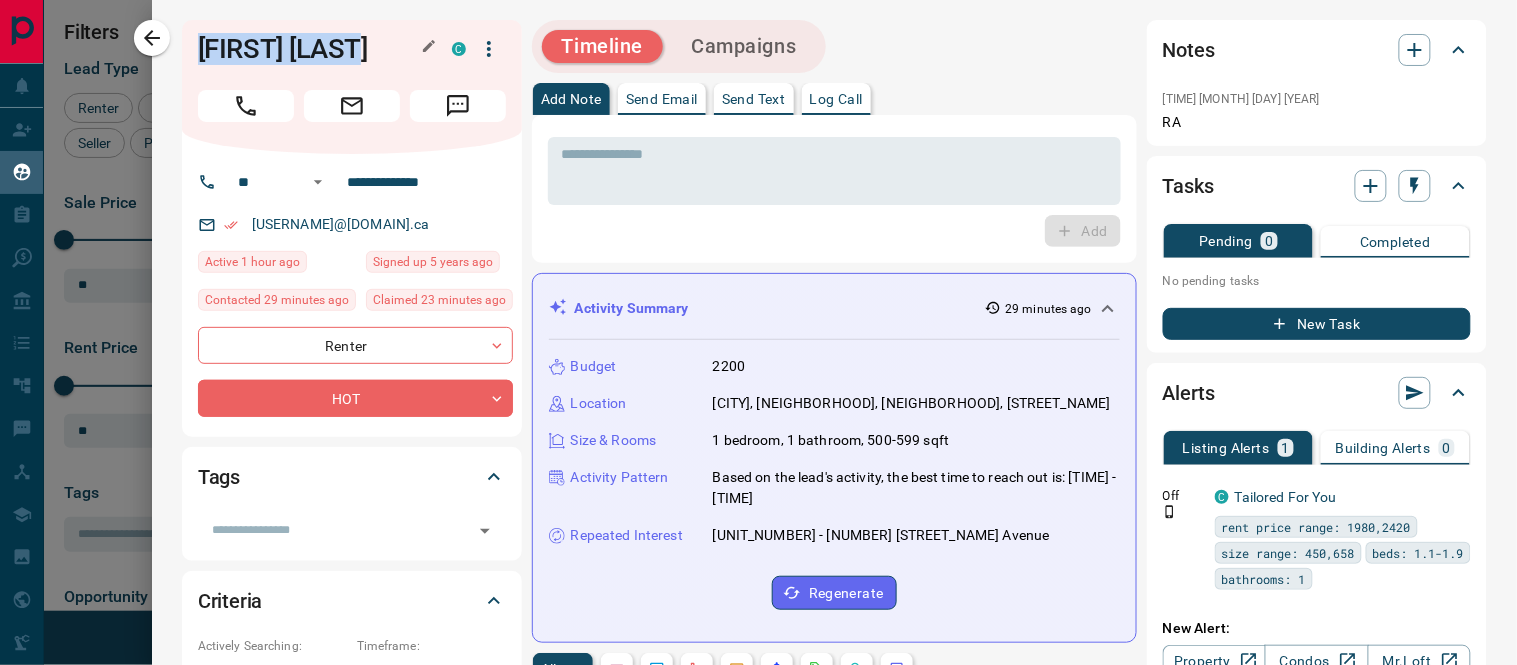 click on "[FIRST] [LAST]" at bounding box center [310, 49] 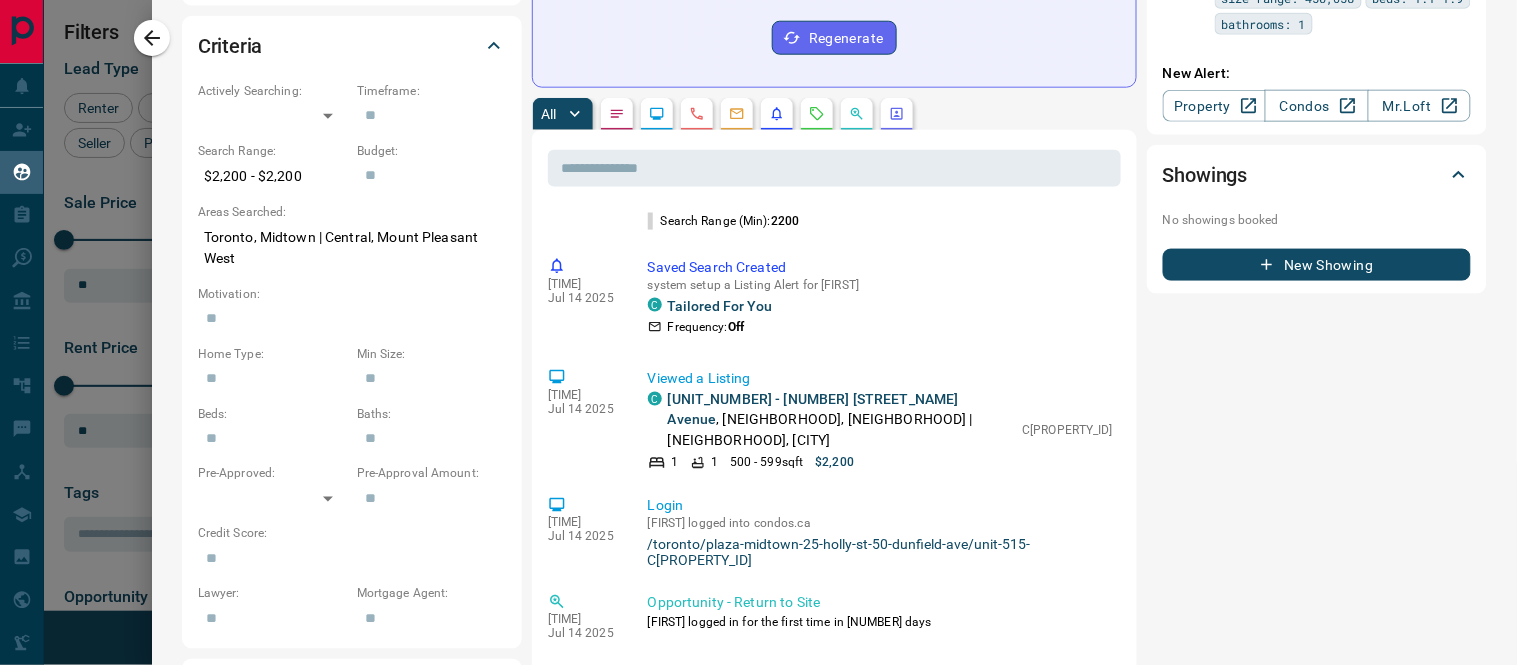 scroll, scrollTop: 0, scrollLeft: 0, axis: both 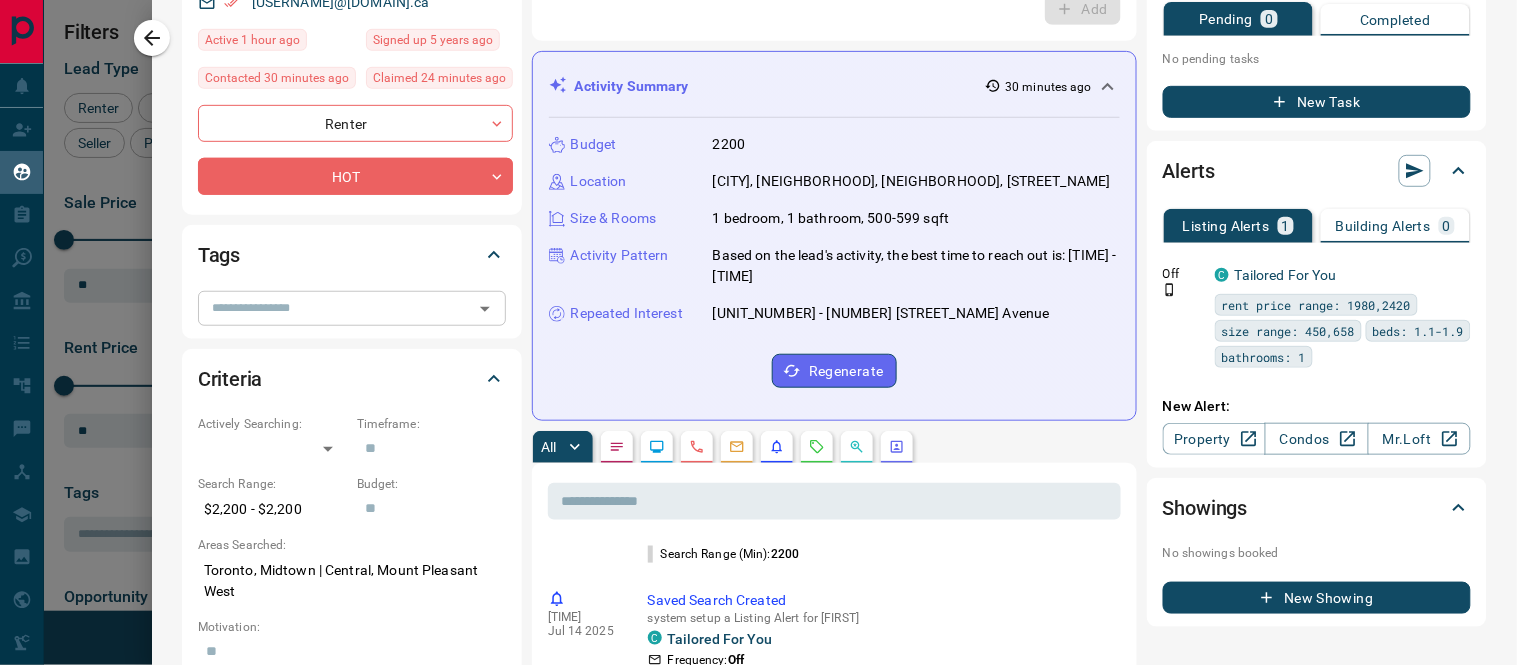 click 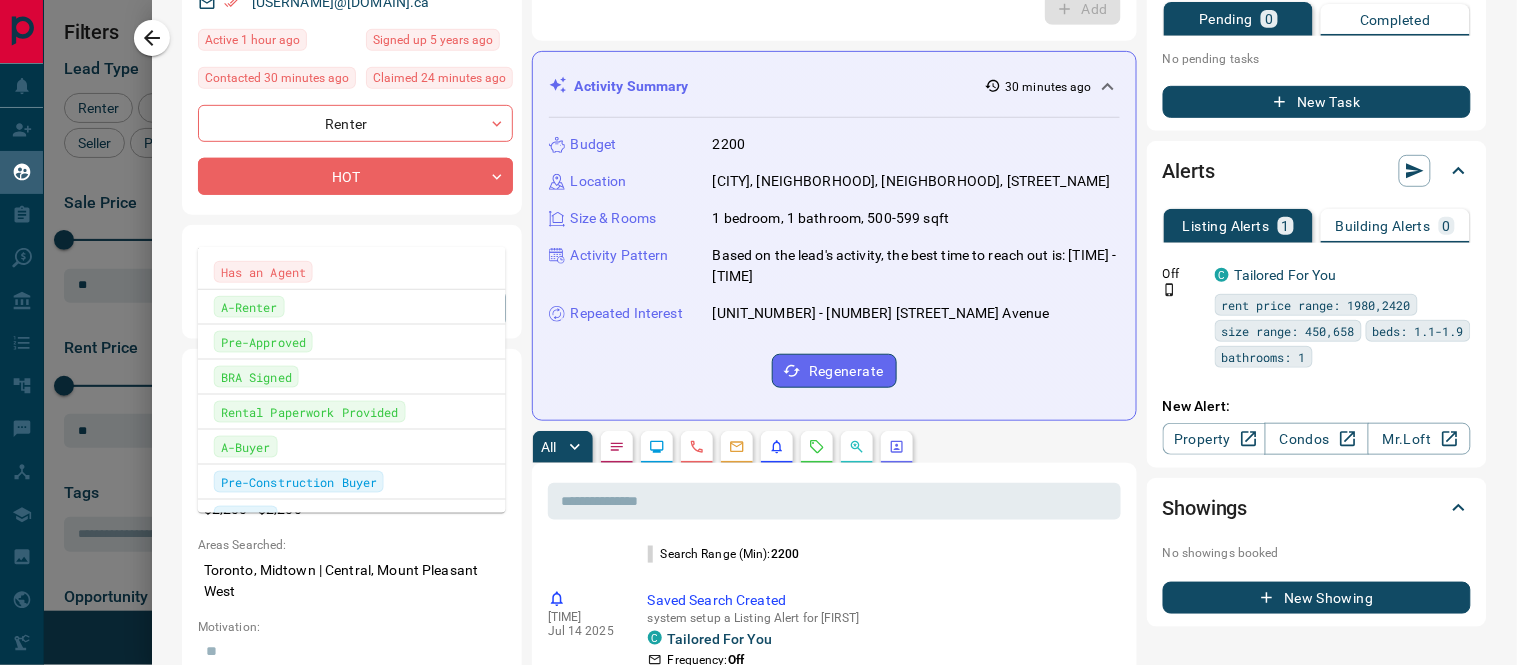 scroll, scrollTop: 0, scrollLeft: 0, axis: both 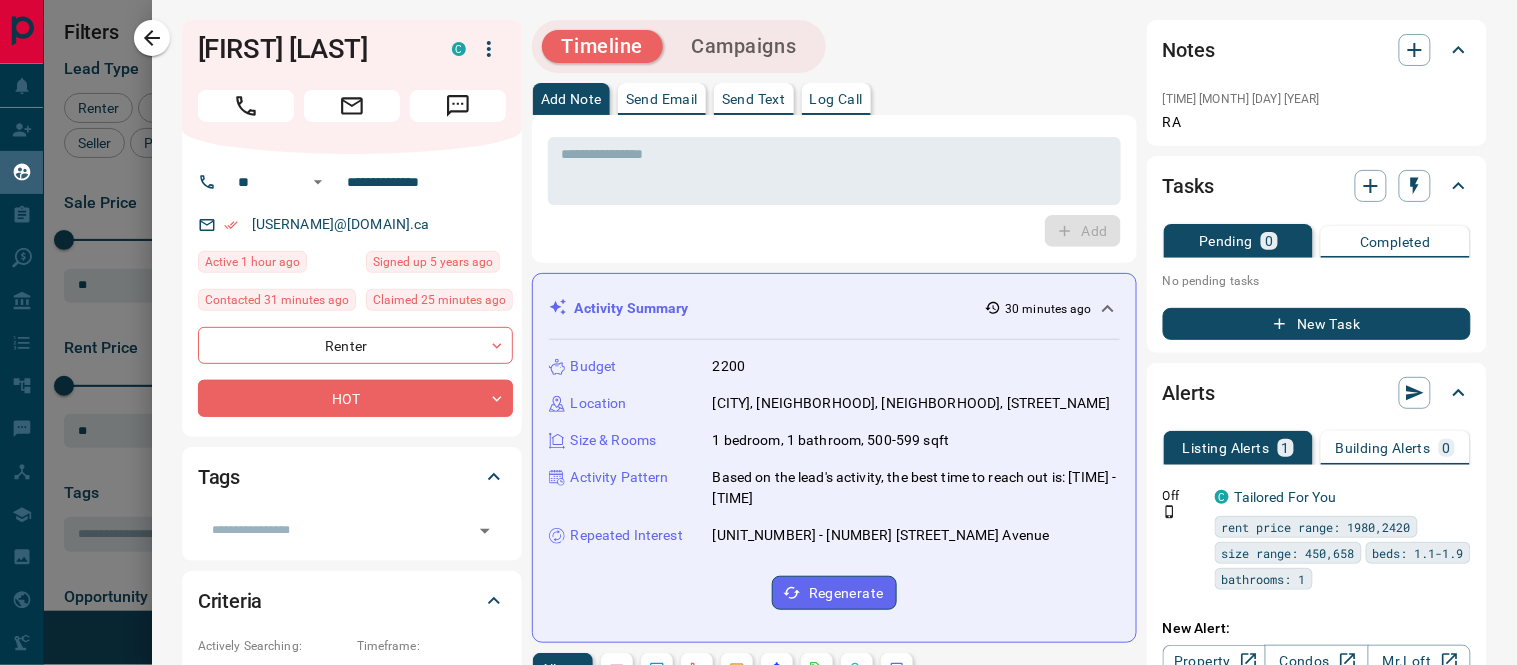 click on "Add" at bounding box center (834, 231) 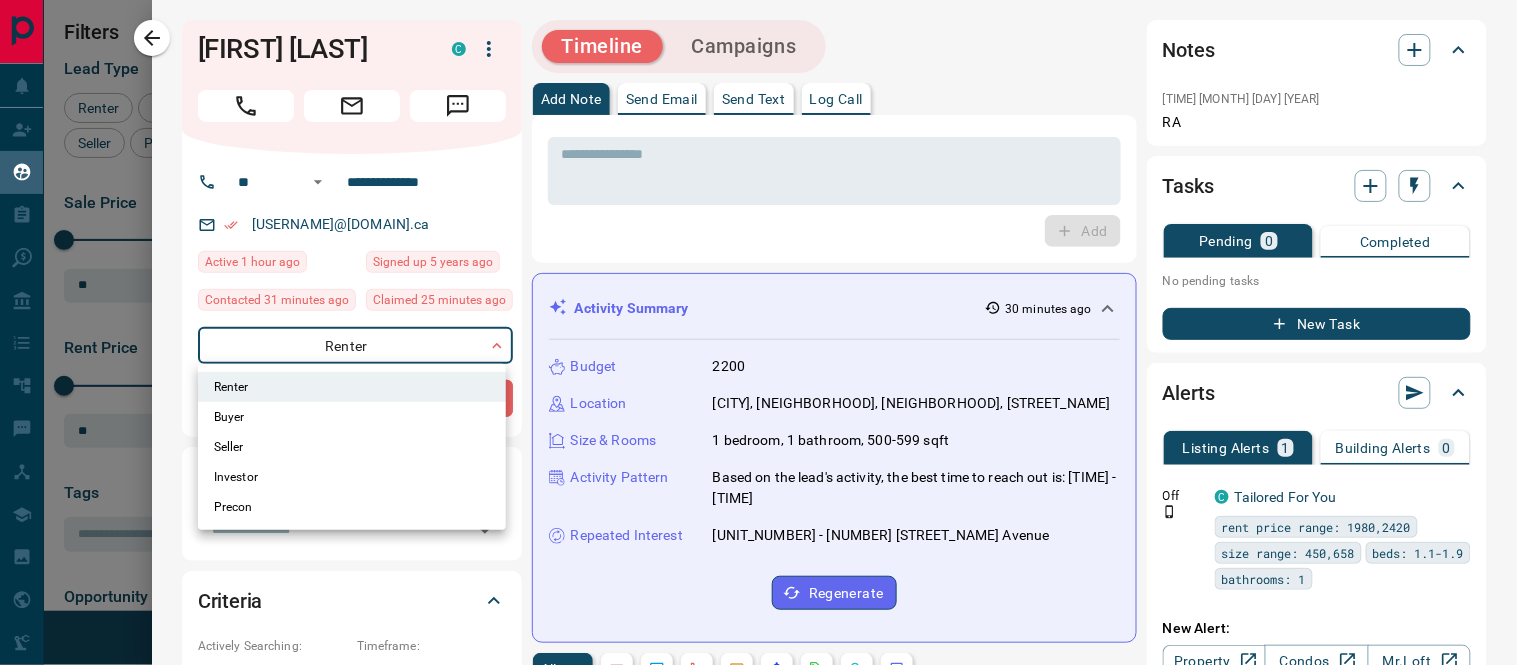 click on "Lead Transfers Claim Leads My Leads Tasks Opportunities Deals Campaigns Automations Messages Broker Bay Training Media Services Agent Resources Precon Worksheet Mobile Apps Disclosure Logout My Leads Filters 1 Manage Tabs New Lead All 274 TBD 8 Do Not Contact - Not Responsive 7 Bogus 48 Just Browsing 8 Criteria Obtained 3 Future Follow Up 110 Warm 36 HOT 40 Taken on Showings 9 Submitted Offer - Client 5 Name Details Last Active Claimed Date Status Tags [FIRST] [LAST] Renter C $[PRICE] - $[PRICE] [NEIGHBORHOOD] | [NEIGHBORHOOD], [CITY] [TIME_AGO] ago Contacted in [TIME_AGO] ago Signed up [TIME_AGO] ago Warm + [FIRST] [LAST] Renter C $[PRICE] - $[PRICE] [NEIGHBORHOOD] | [NEIGHBORHOOD], [CITY] [TIME_AGO] ago Contacted in [TIME_AGO] ago Signed up [YEARS_AGO] ago HOT + [FIRST] [LAST] Renter C $[PRICE] - $[PRICE] [NEIGHBORHOOD], [CITY] [TIME_AGO] ago Contacted in [TIME_AGO] ago Signed up [TIME_AGO] ago Bogus + [FIRST] [LAST] Buyer, Renter C $--- Bogus" at bounding box center (758, 320) 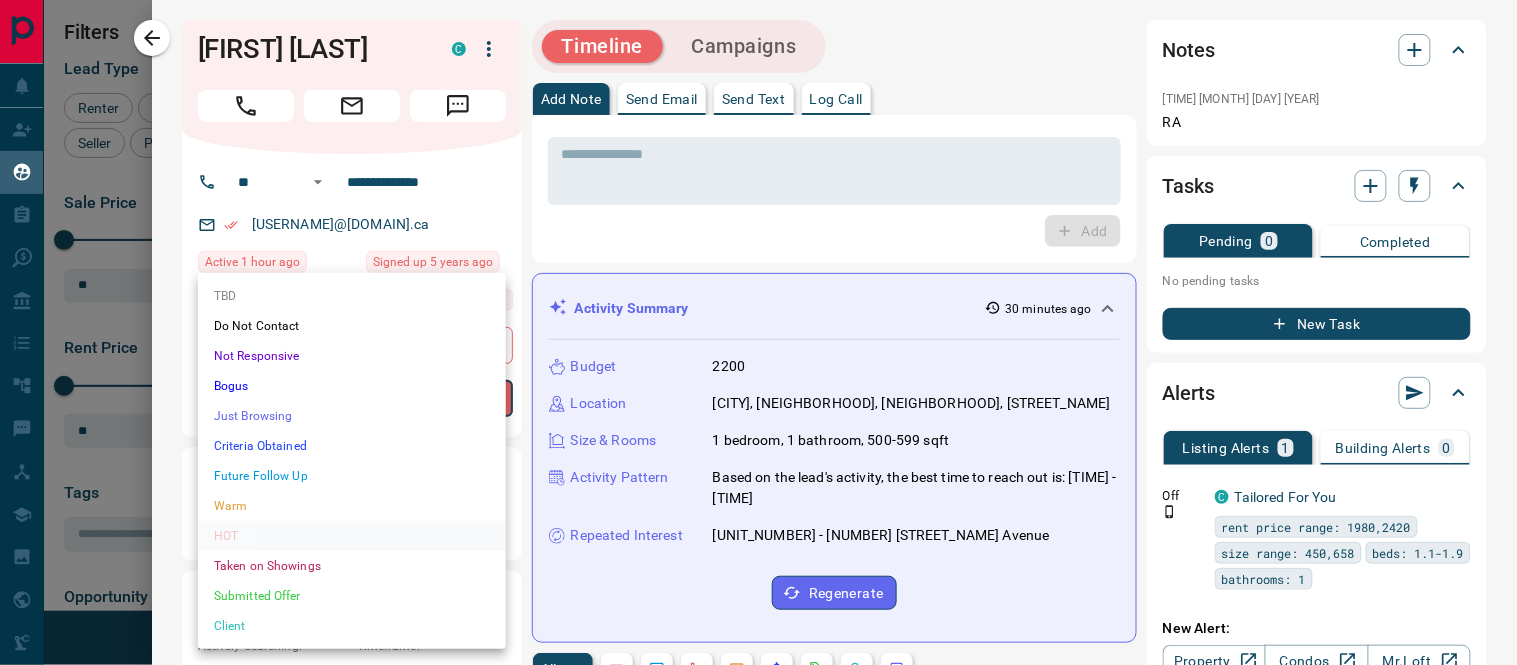 click on "Lead Transfers Claim Leads My Leads Tasks Opportunities Deals Campaigns Automations Messages Broker Bay Training Media Services Agent Resources Precon Worksheet Mobile Apps Disclosure Logout My Leads Filters 1 Manage Tabs New Lead All 274 TBD 8 Do Not Contact - Not Responsive 7 Bogus 48 Just Browsing 8 Criteria Obtained 3 Future Follow Up 110 Warm 36 HOT 40 Taken on Showings 9 Submitted Offer - Client 5 Name Details Last Active Claimed Date Status Tags [FIRST] [LAST] Renter C $[PRICE] - $[PRICE] [NEIGHBORHOOD] | [NEIGHBORHOOD], [CITY] [TIME_AGO] ago Contacted in [TIME_AGO] ago Signed up [TIME_AGO] ago Warm + [FIRST] [LAST] Renter C $[PRICE] - $[PRICE] [NEIGHBORHOOD] | [NEIGHBORHOOD], [CITY] [TIME_AGO] ago Contacted in [TIME_AGO] ago Signed up [YEARS_AGO] ago HOT + [FIRST] [LAST] Renter C $[PRICE] - $[PRICE] [NEIGHBORHOOD], [CITY] [TIME_AGO] ago Contacted in [TIME_AGO] ago Signed up [TIME_AGO] ago Bogus + [FIRST] [LAST] Buyer, Renter C $--- Bogus" at bounding box center [758, 320] 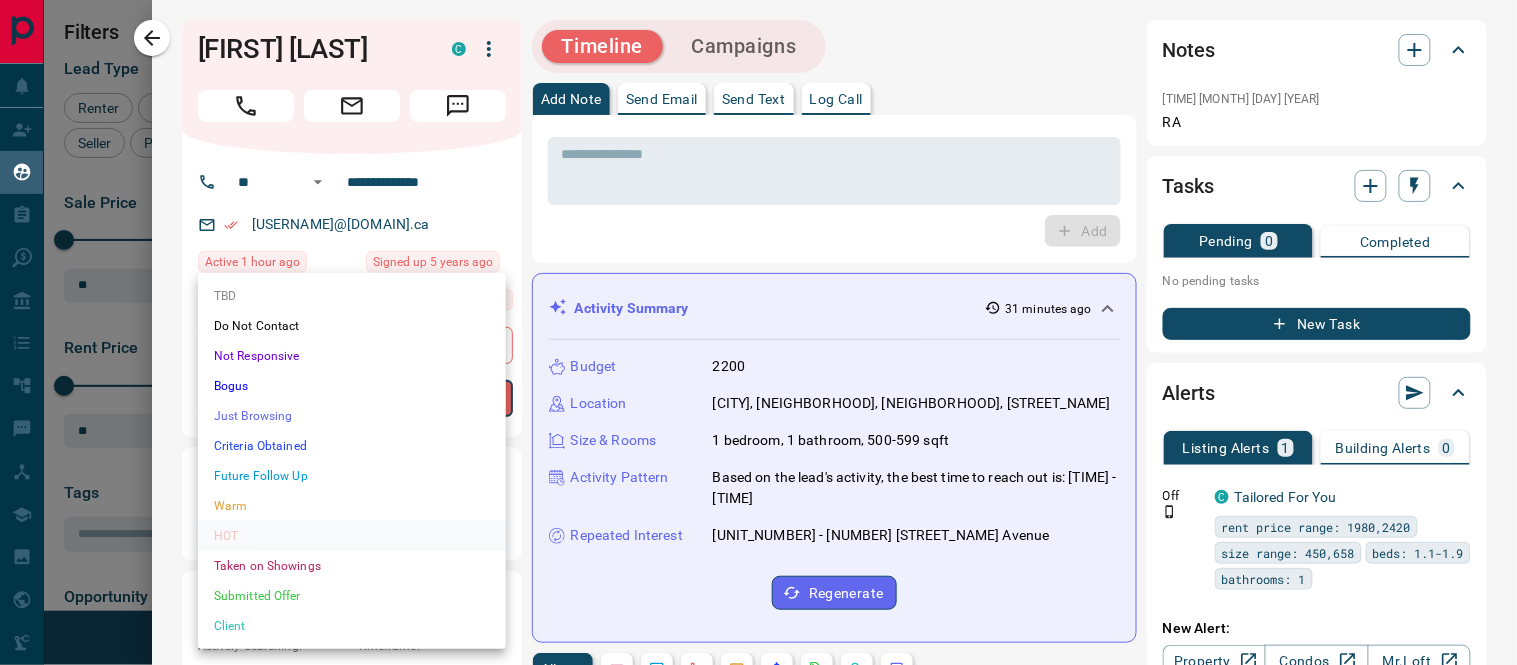 click at bounding box center [758, 332] 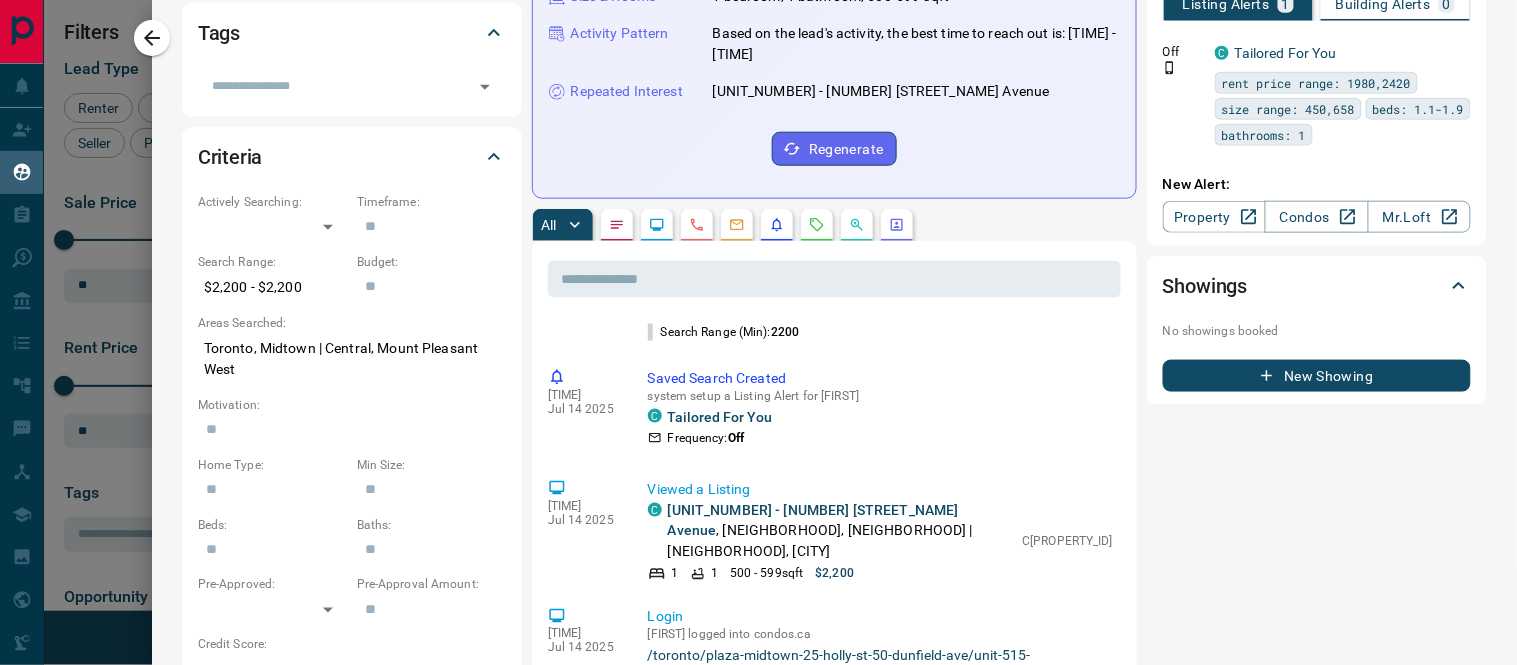 scroll, scrollTop: 222, scrollLeft: 0, axis: vertical 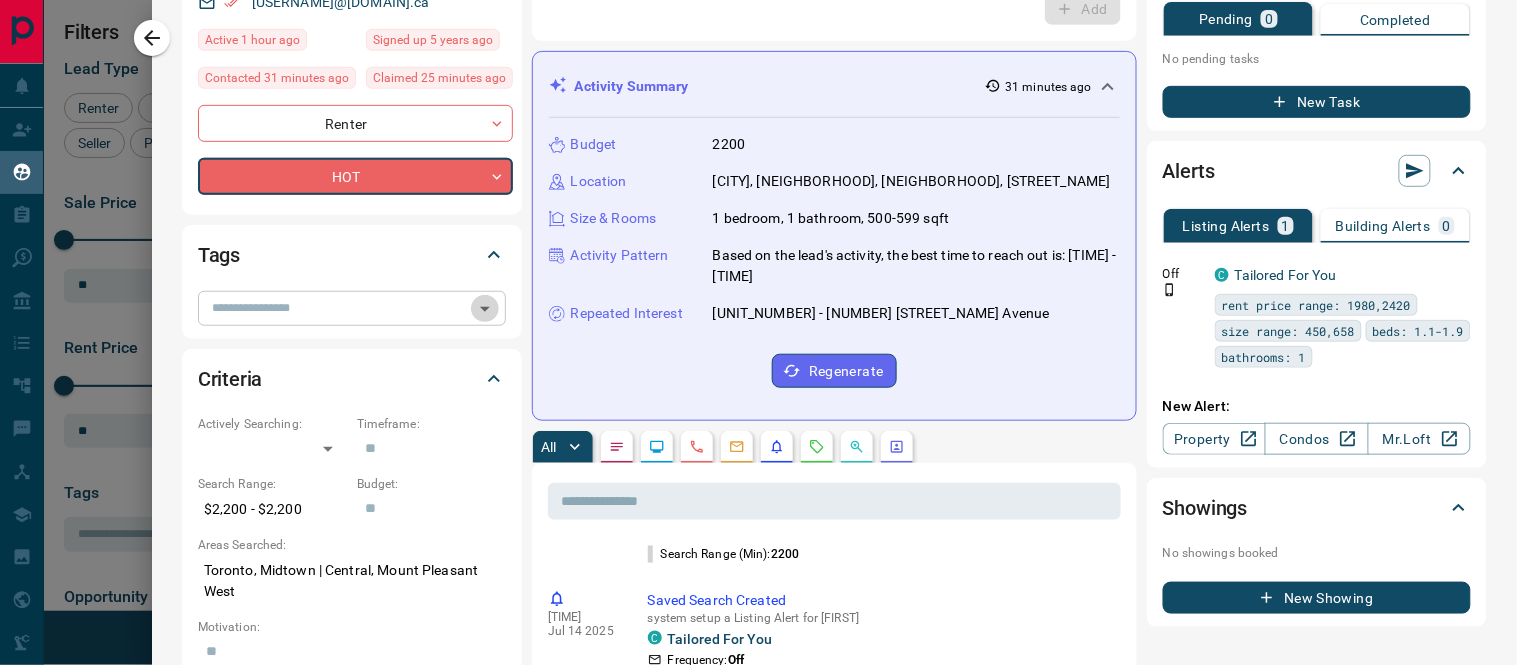 click 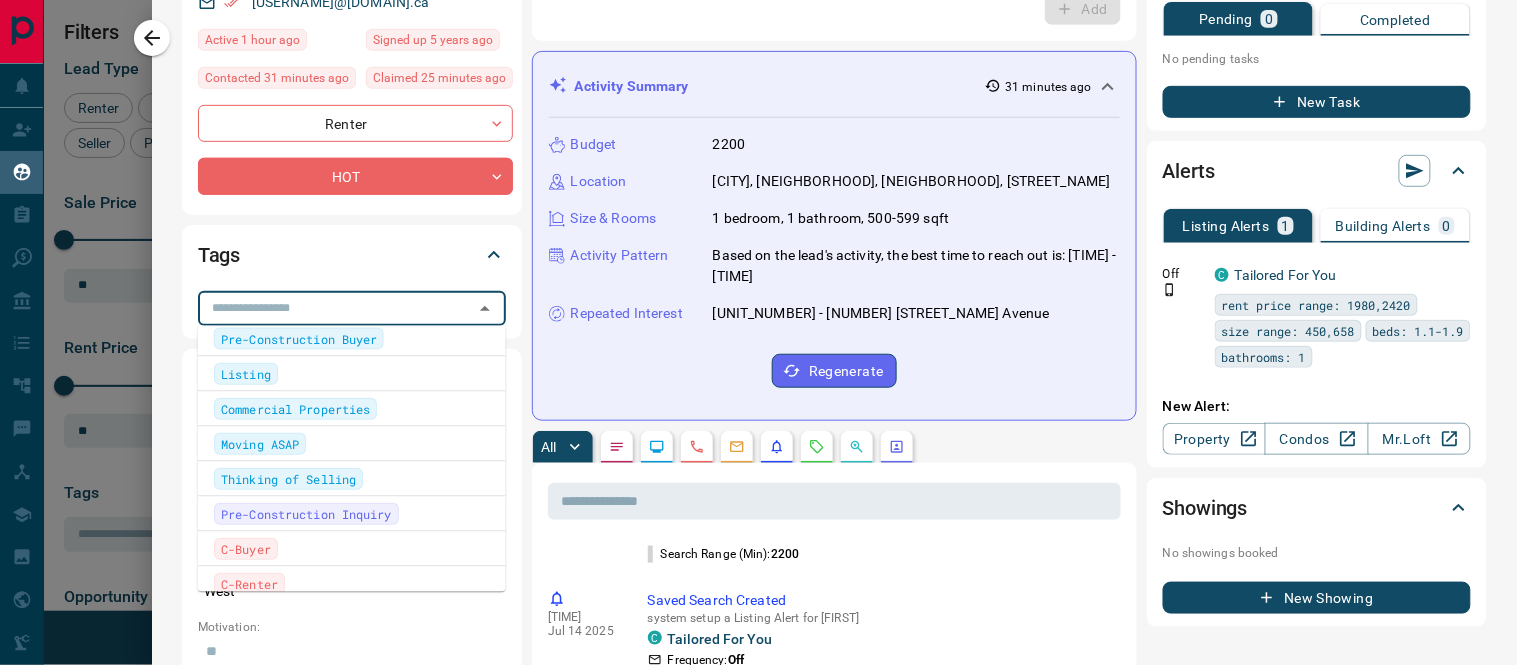 scroll, scrollTop: 333, scrollLeft: 0, axis: vertical 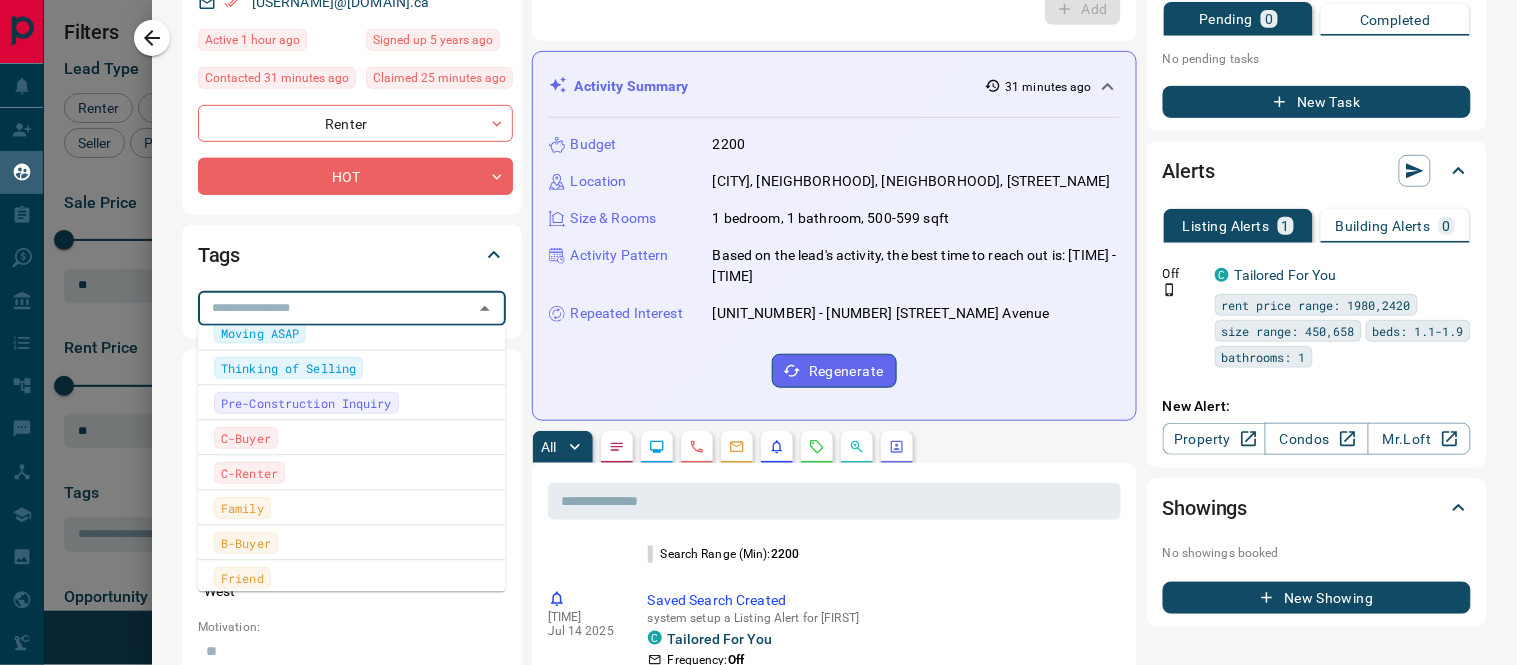 click on "* ​ Add" at bounding box center (834, -33) 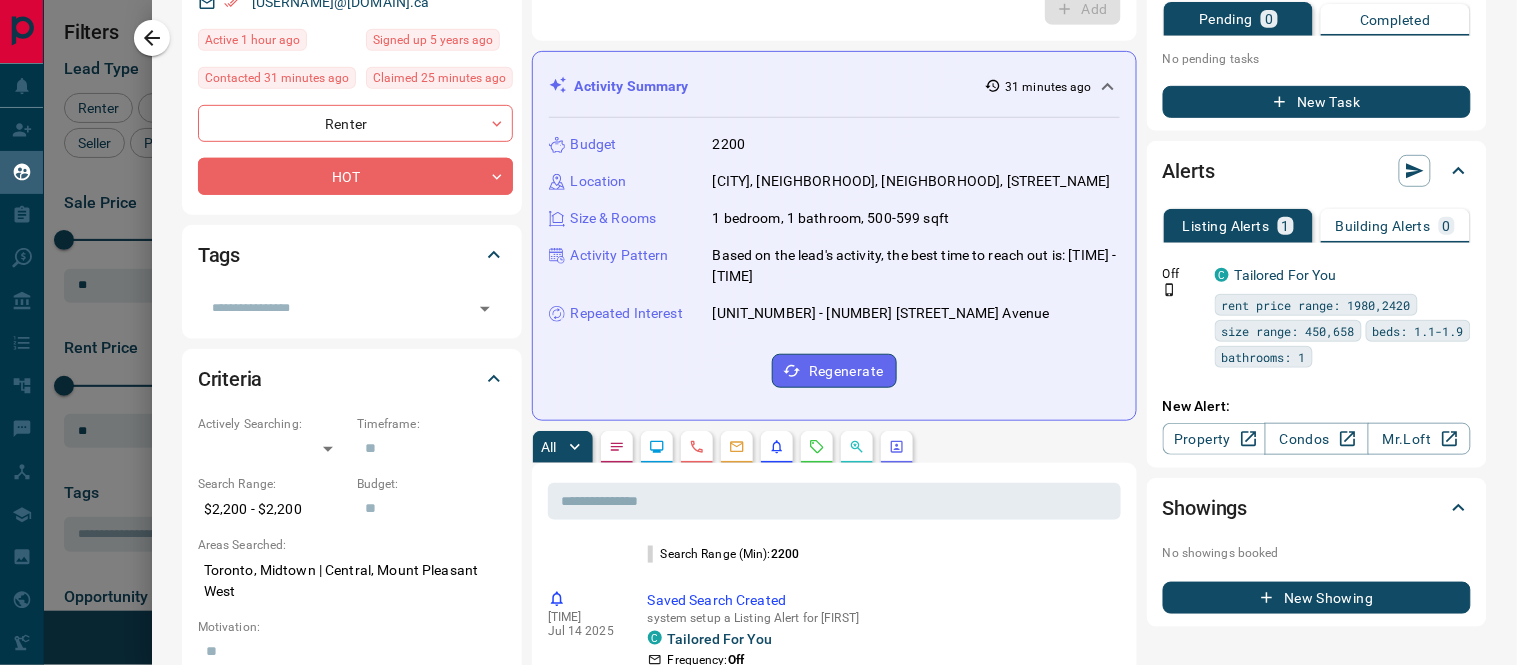 scroll, scrollTop: 0, scrollLeft: 0, axis: both 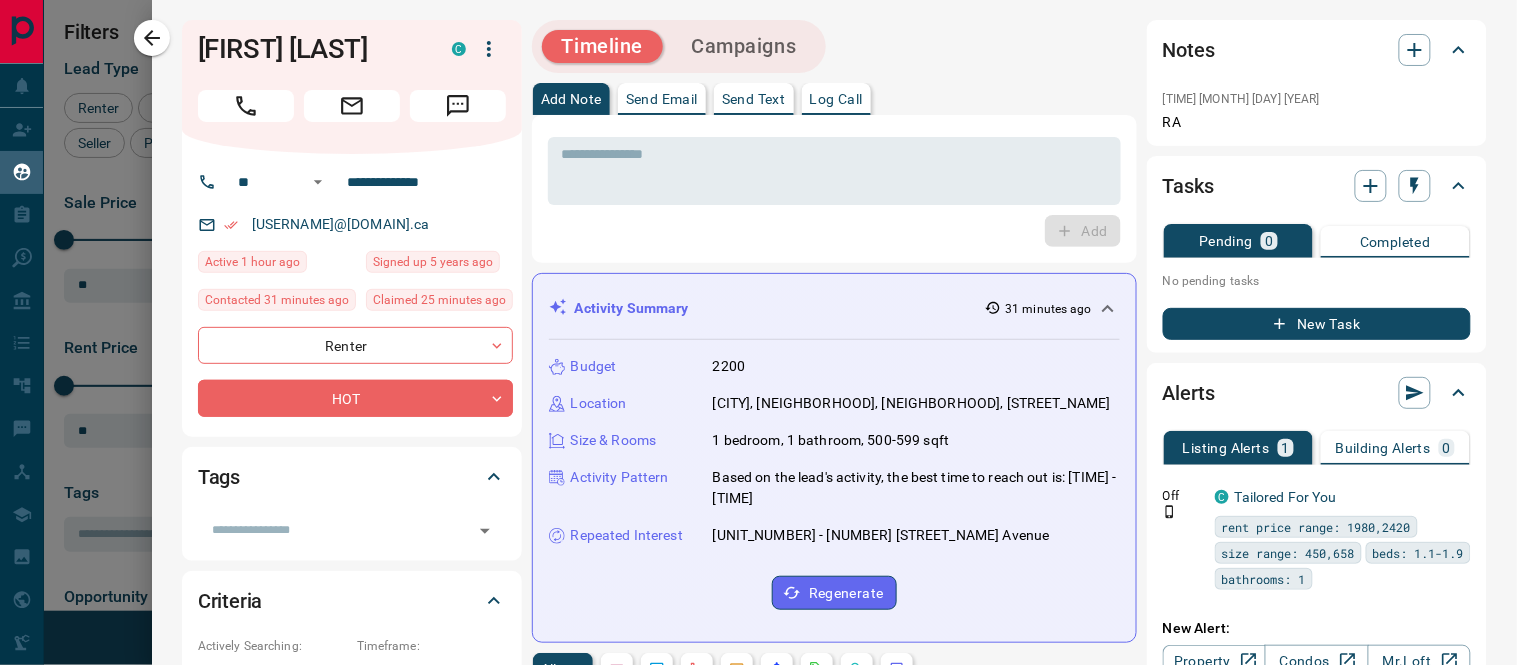 click 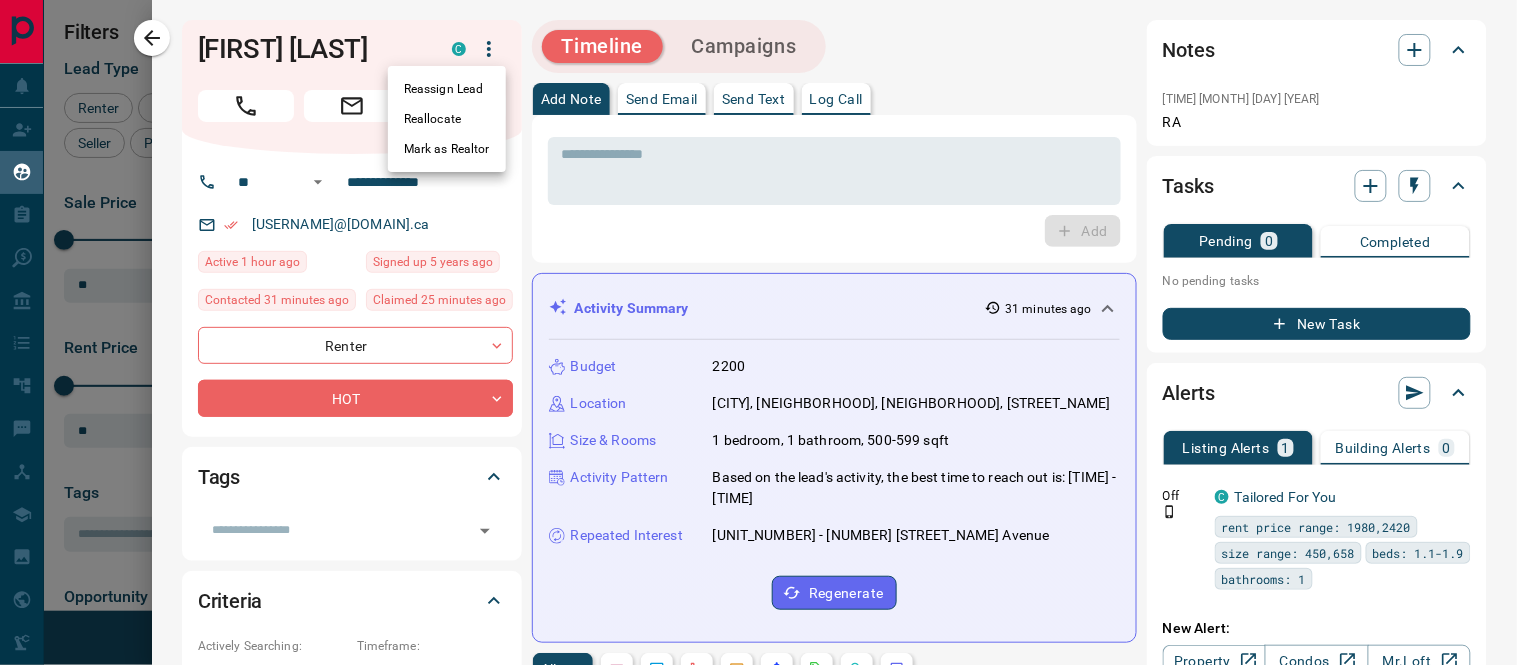 click on "Mark as Realtor" at bounding box center [447, 149] 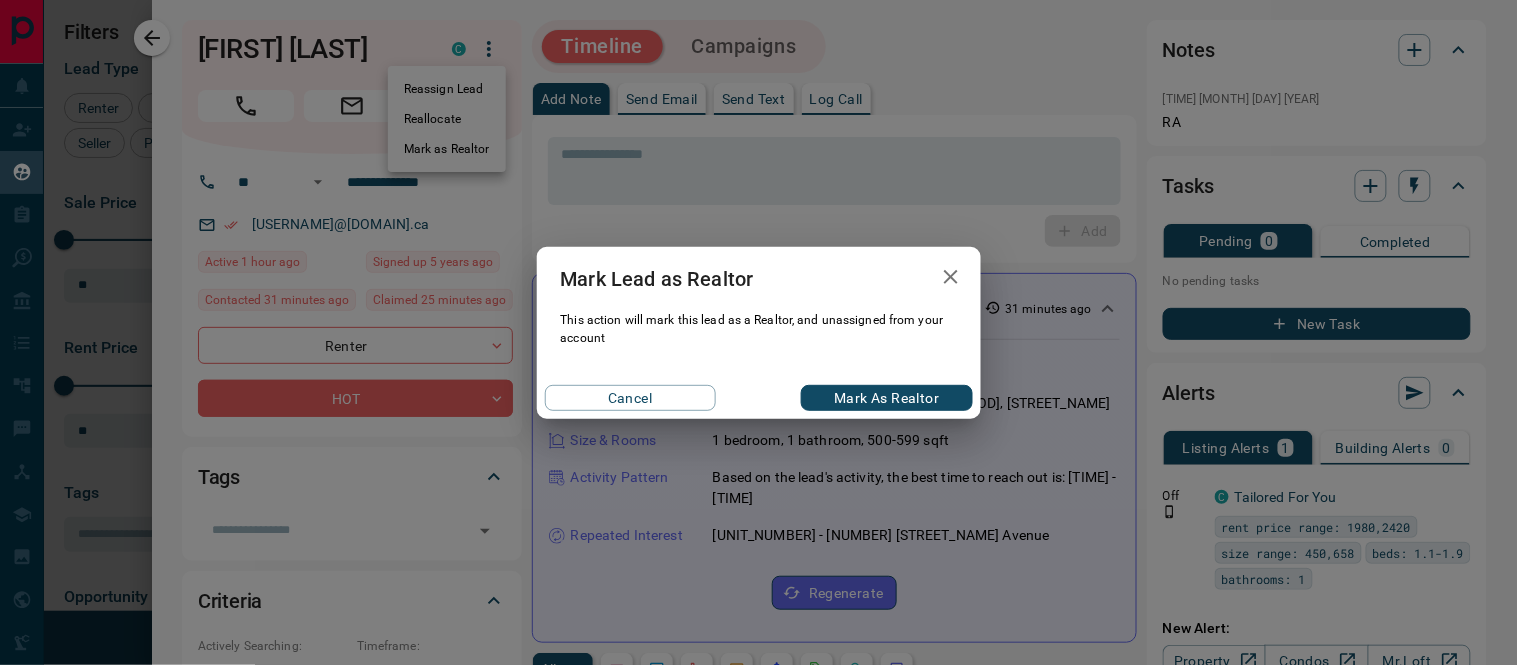 click on "Mark as Realtor" at bounding box center (886, 398) 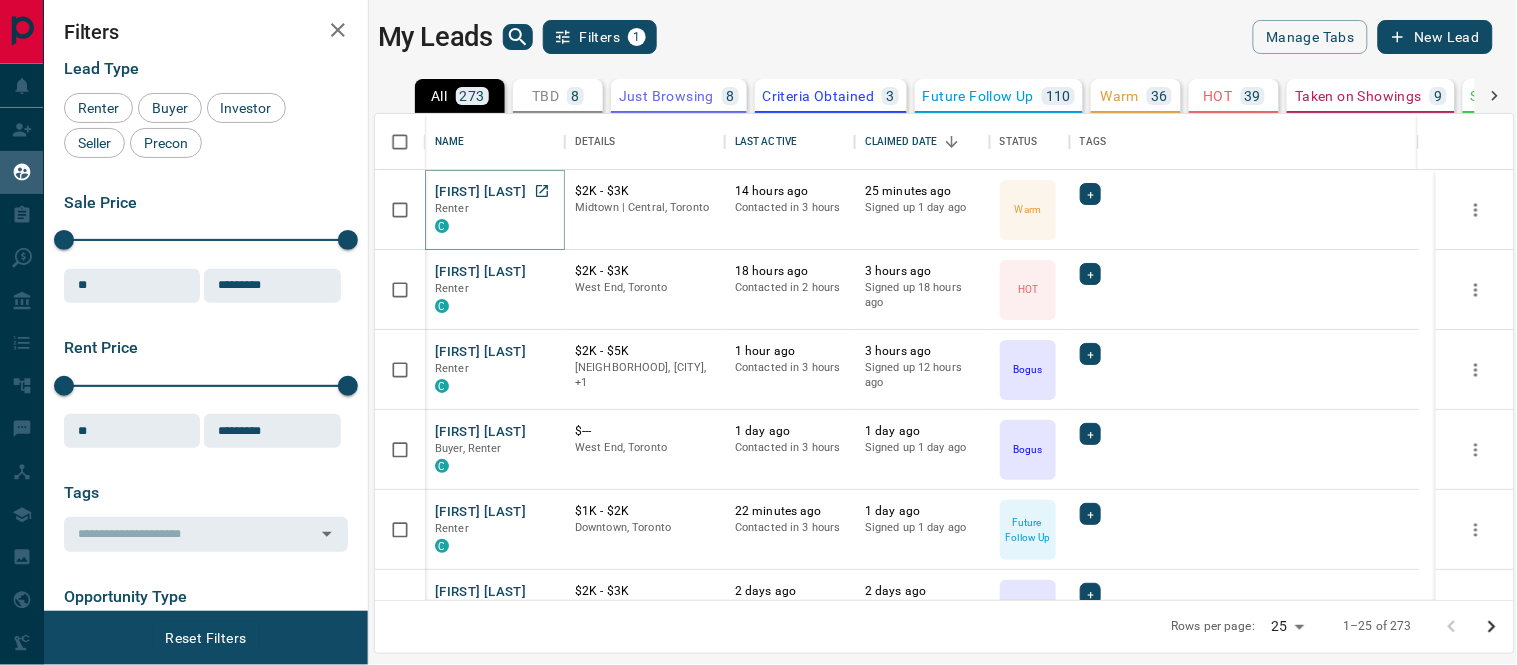 click on "[FIRST] [LAST]" at bounding box center (480, 192) 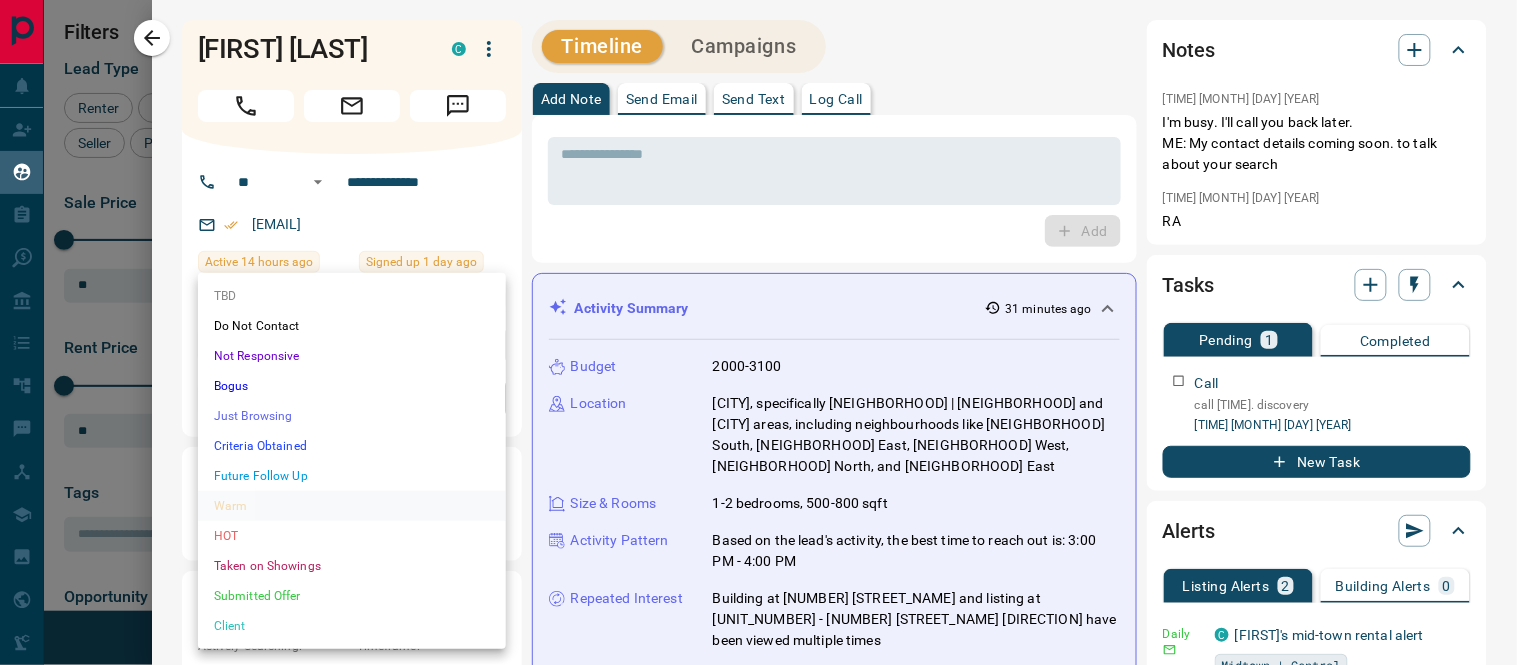 click on "Lead Transfers Claim Leads My Leads Tasks Opportunities Deals Campaigns Automations Messages Broker Bay Training Media Services Agent Resources Precon Worksheet Mobile Apps Disclosure Logout My Leads Filters 1 Manage Tabs New Lead All 273 TBD 8 Do Not Contact - Not Responsive 7 Bogus 48 Just Browsing 8 Criteria Obtained 3 Future Follow Up 110 Warm 36 HOT 39 Taken on Showings 9 Submitted Offer - Client 5 Name Details Last Active Claimed Date Status Tags [FIRST] [LAST] Renter C $[PRICE] - $[PRICE] [NEIGHBORHOOD] | [NEIGHBORHOOD], [CITY] [TIME_AGO] ago Contacted in [TIME_AGO] ago Signed up [TIME_AGO] ago Warm + [FIRST] [LAST] Renter C $[PRICE] - $[PRICE] [NEIGHBORHOOD], [CITY] [TIME_AGO] ago Contacted in [TIME_AGO] ago Signed up [TIME_AGO] ago HOT + [FIRST] [LAST] Renter C $[PRICE] - $[PRICE] [NEIGHBORHOOD], [CITY], +[NUMBER] [TIME_AGO] ago Contacted in [TIME_AGO] ago Signed up [TIME_AGO] ago Bogus + [FIRST] [LAST] Buyer, Renter C $--- [NEIGHBORHOOD], [CITY] [TIME_AGO] ago Contacted in [TIME_AGO] ago Signed up [TIME_AGO] ago Bogus" at bounding box center [758, 320] 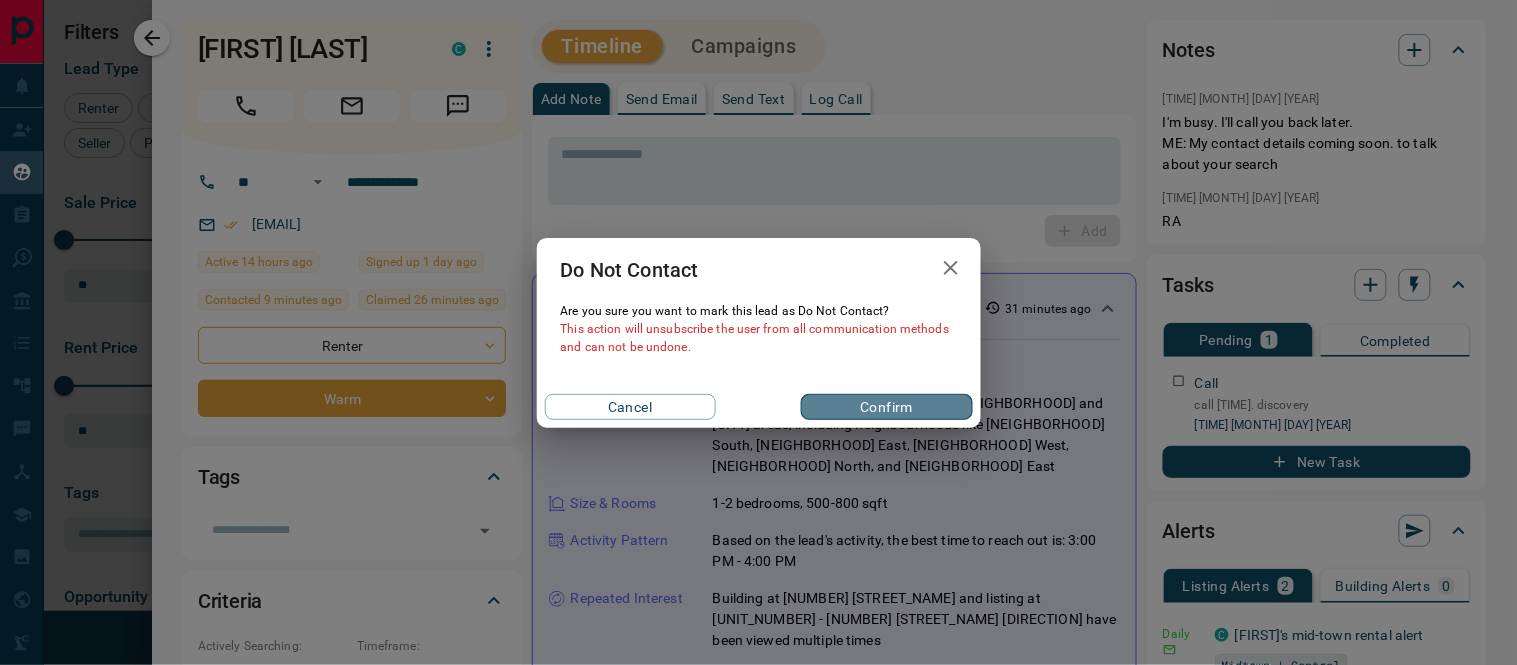 click on "Confirm" at bounding box center (886, 407) 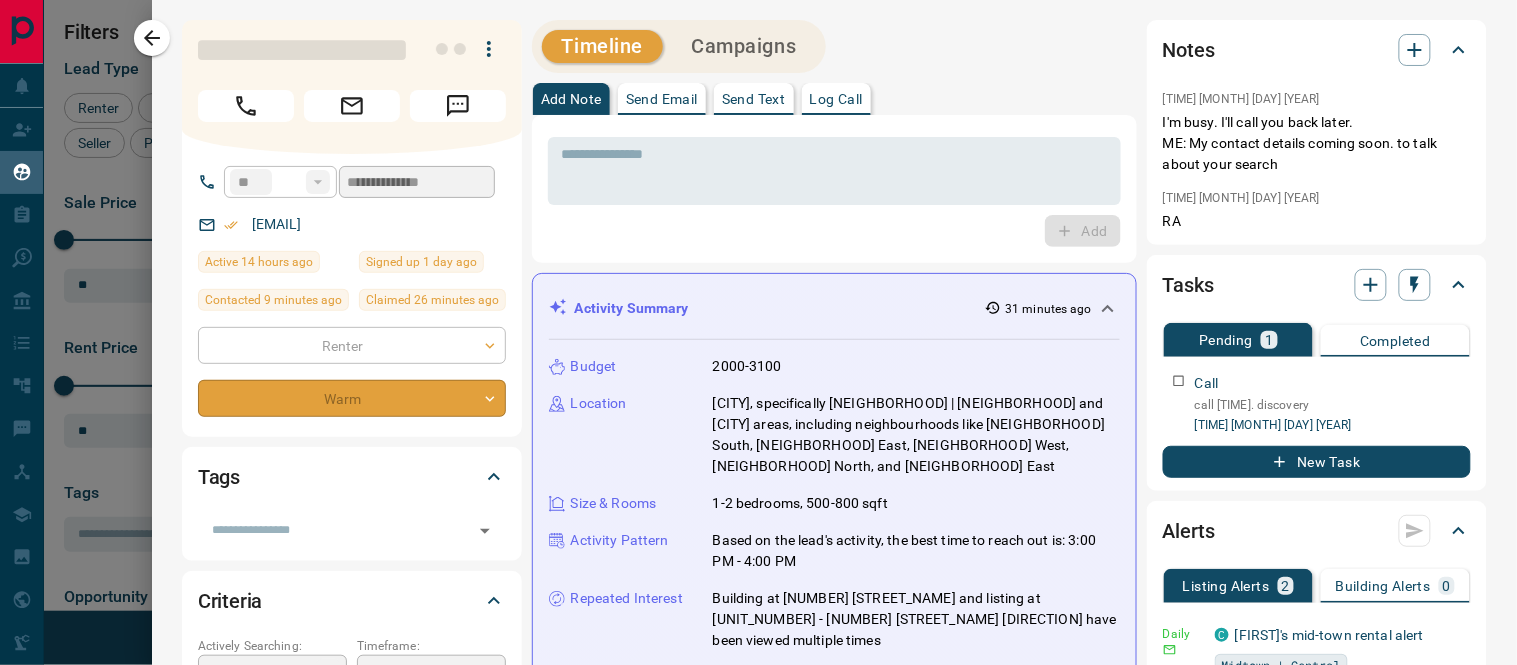 type on "*" 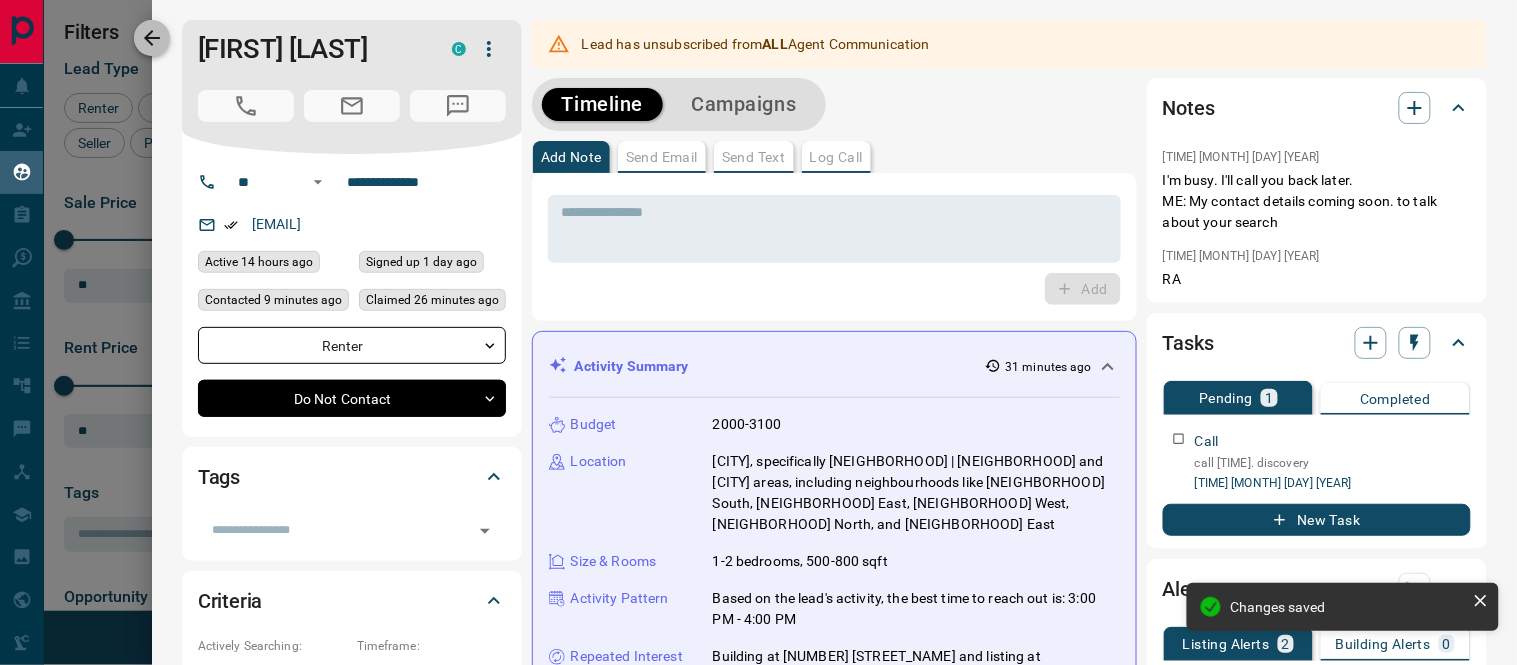 click 